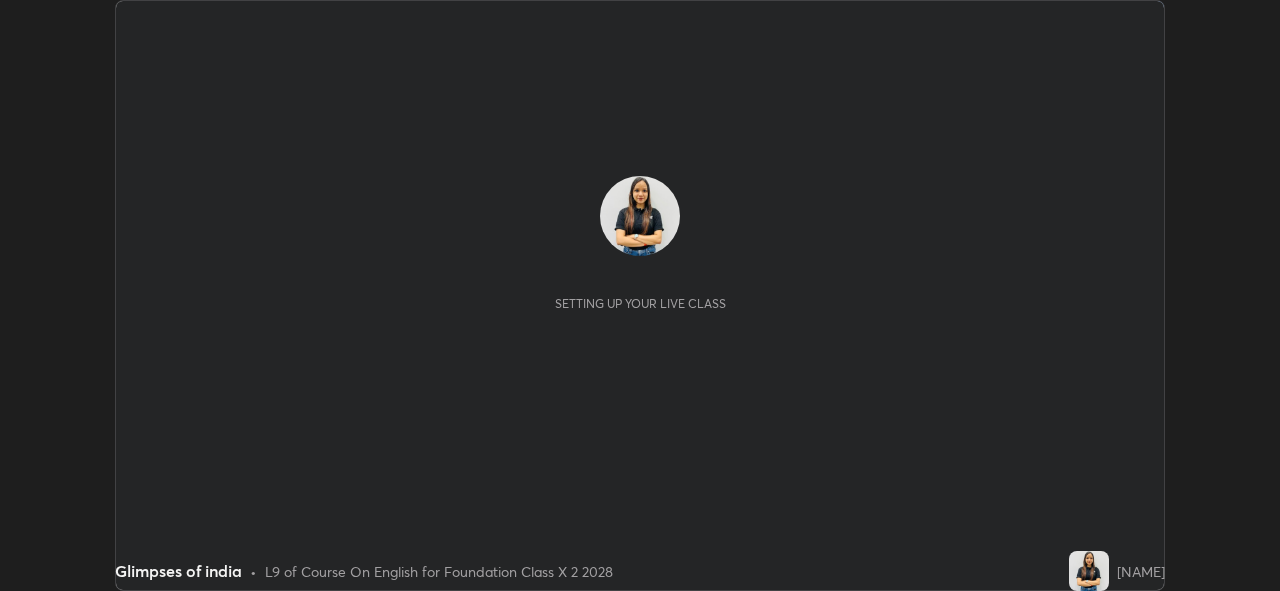 scroll, scrollTop: 0, scrollLeft: 0, axis: both 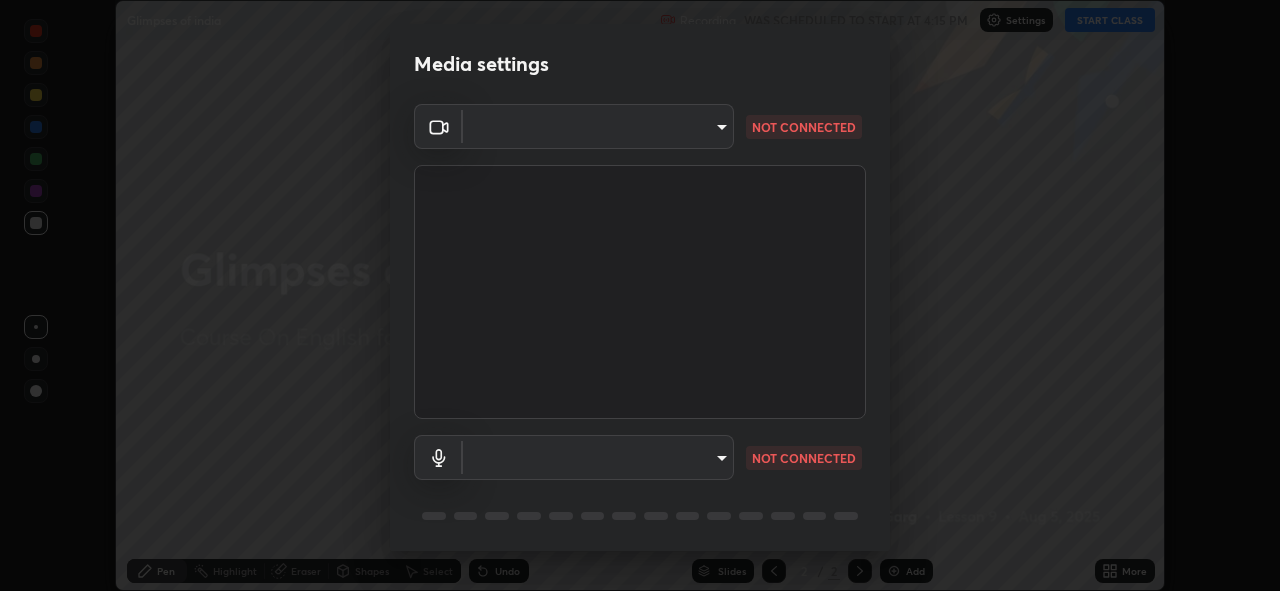 type on "f998bc4046c61b158ae604da705546672abda0c1808058386527230685057052" 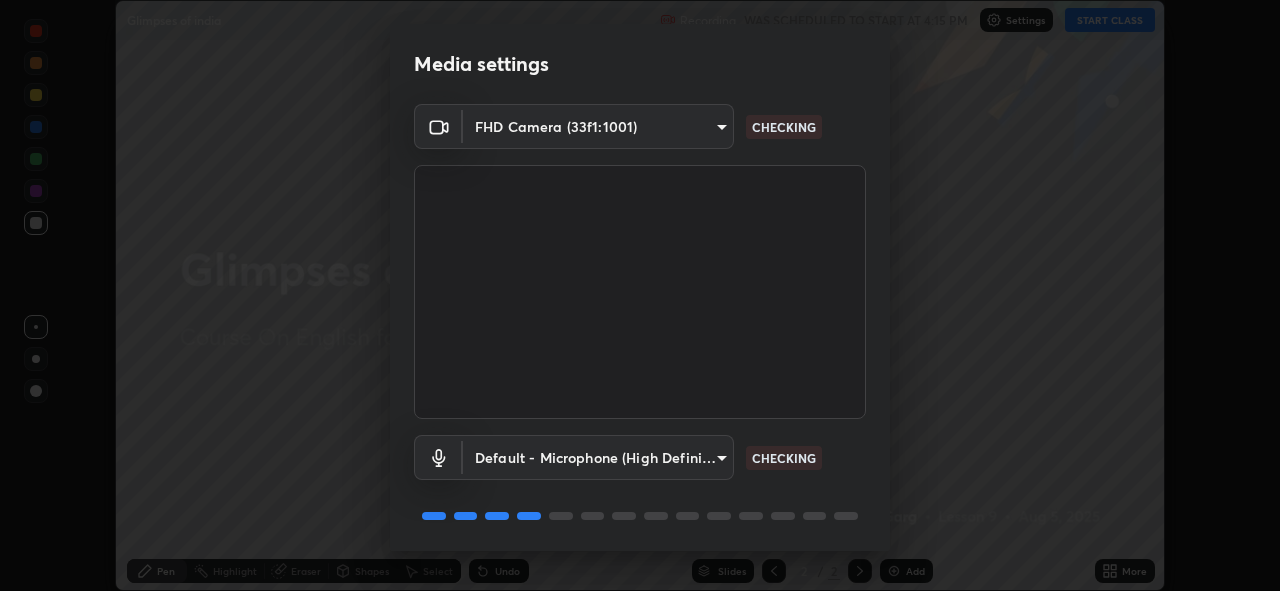 scroll, scrollTop: 65, scrollLeft: 0, axis: vertical 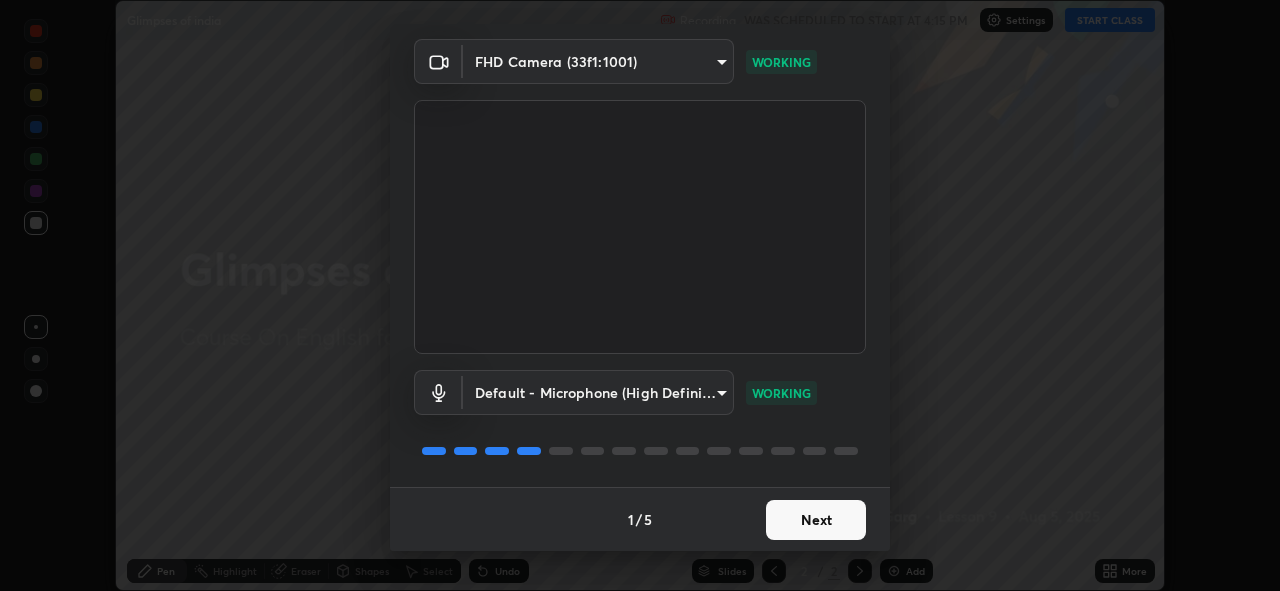 click on "Next" at bounding box center (816, 520) 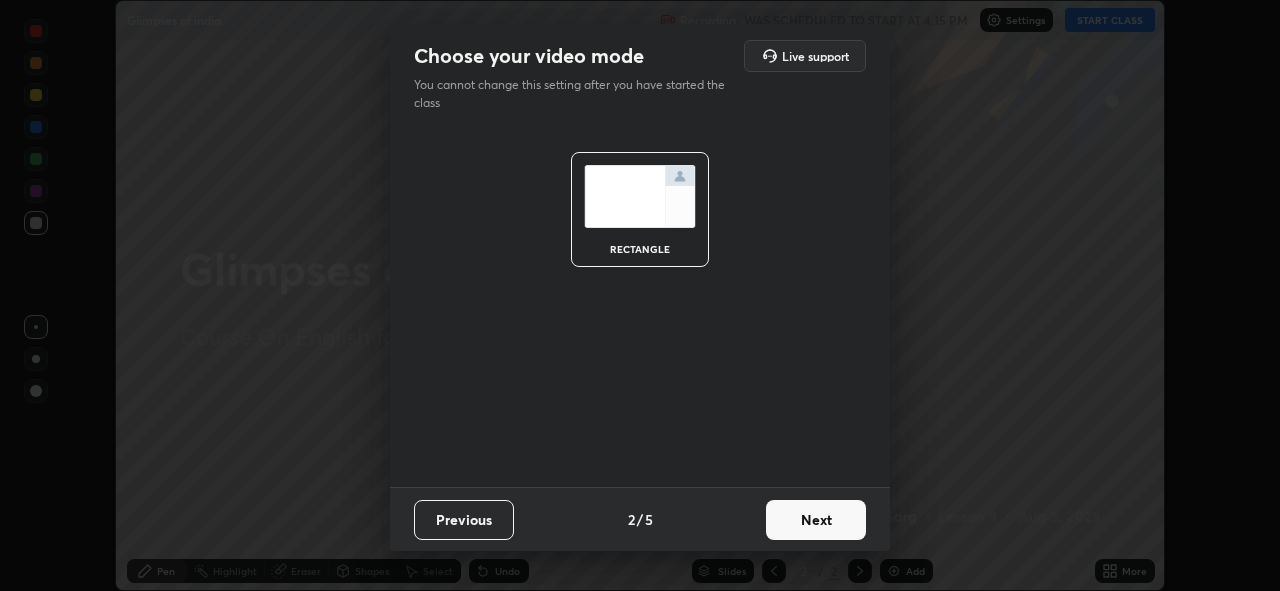 scroll, scrollTop: 0, scrollLeft: 0, axis: both 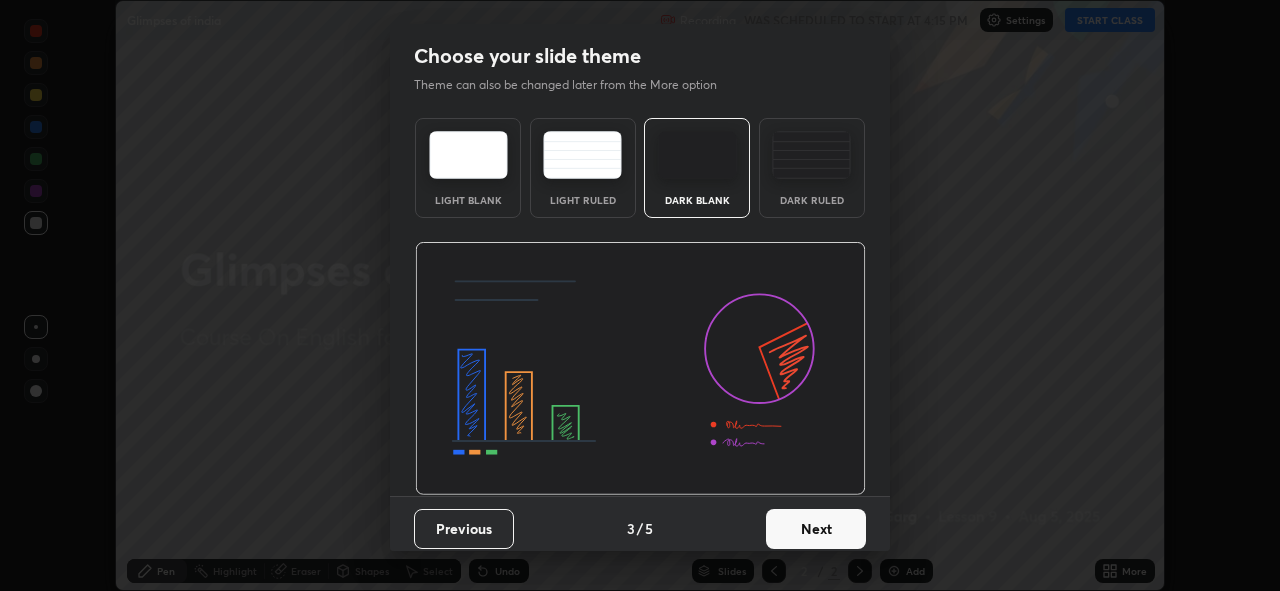 click on "Next" at bounding box center (816, 529) 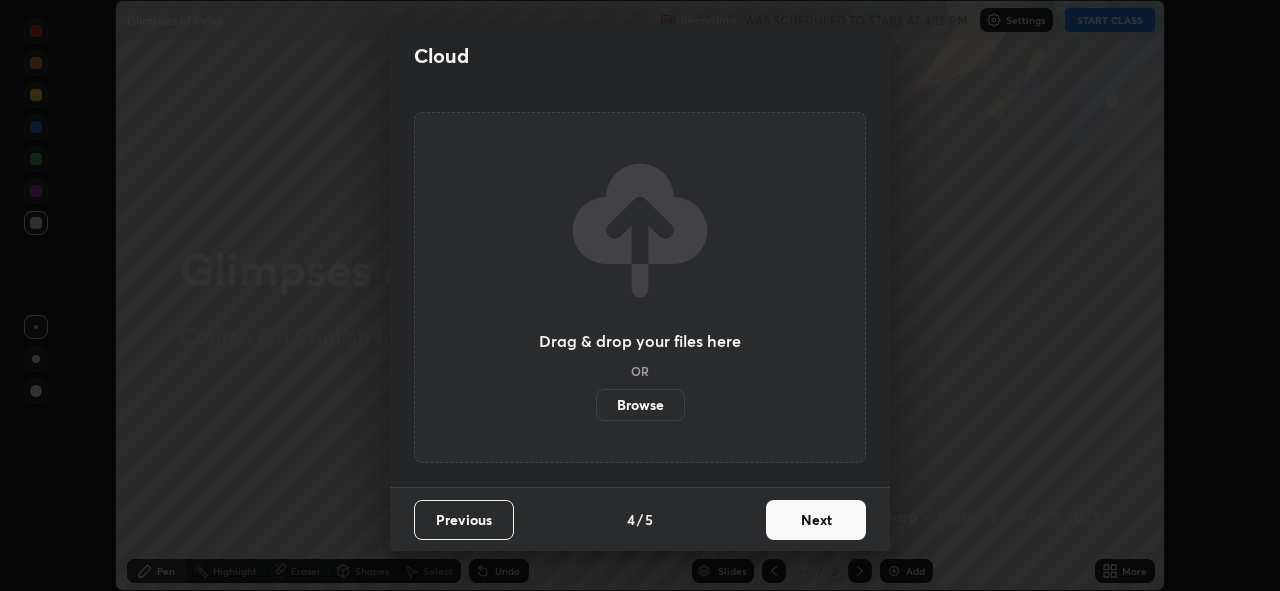 click on "Next" at bounding box center (816, 520) 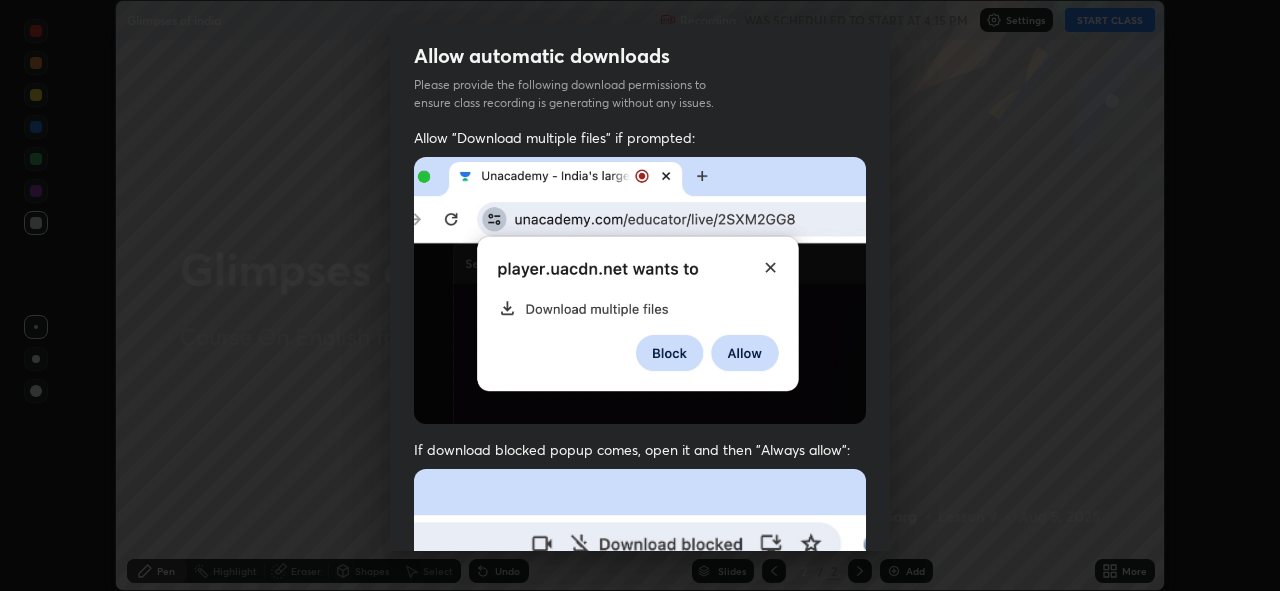 click at bounding box center [640, 687] 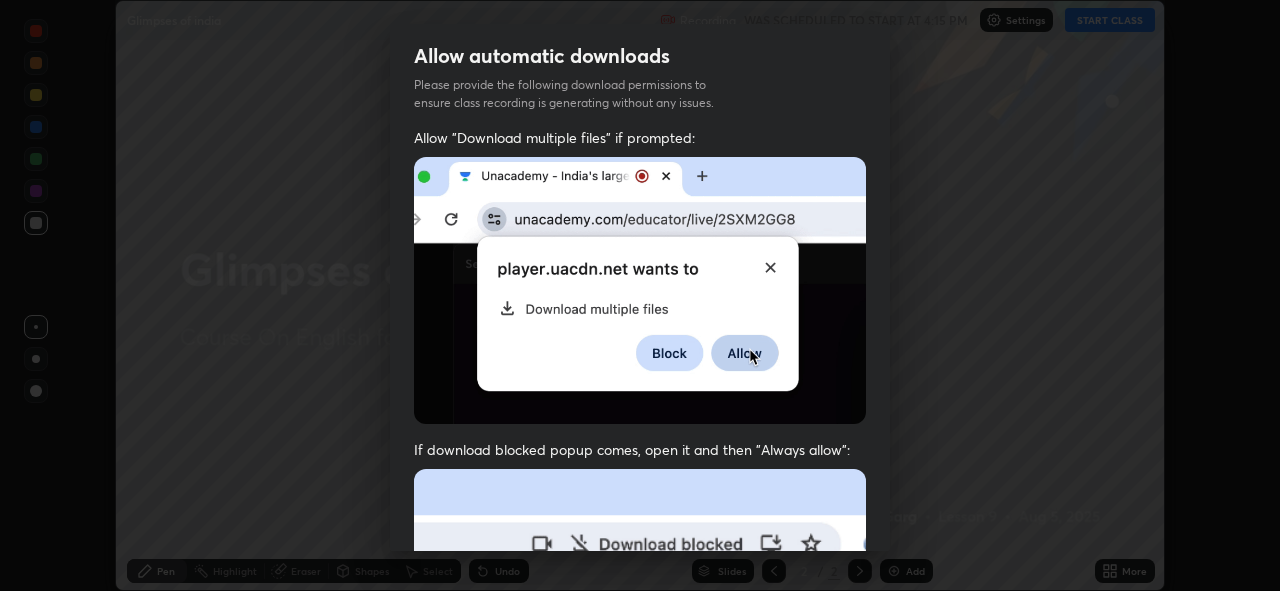 click at bounding box center [640, 687] 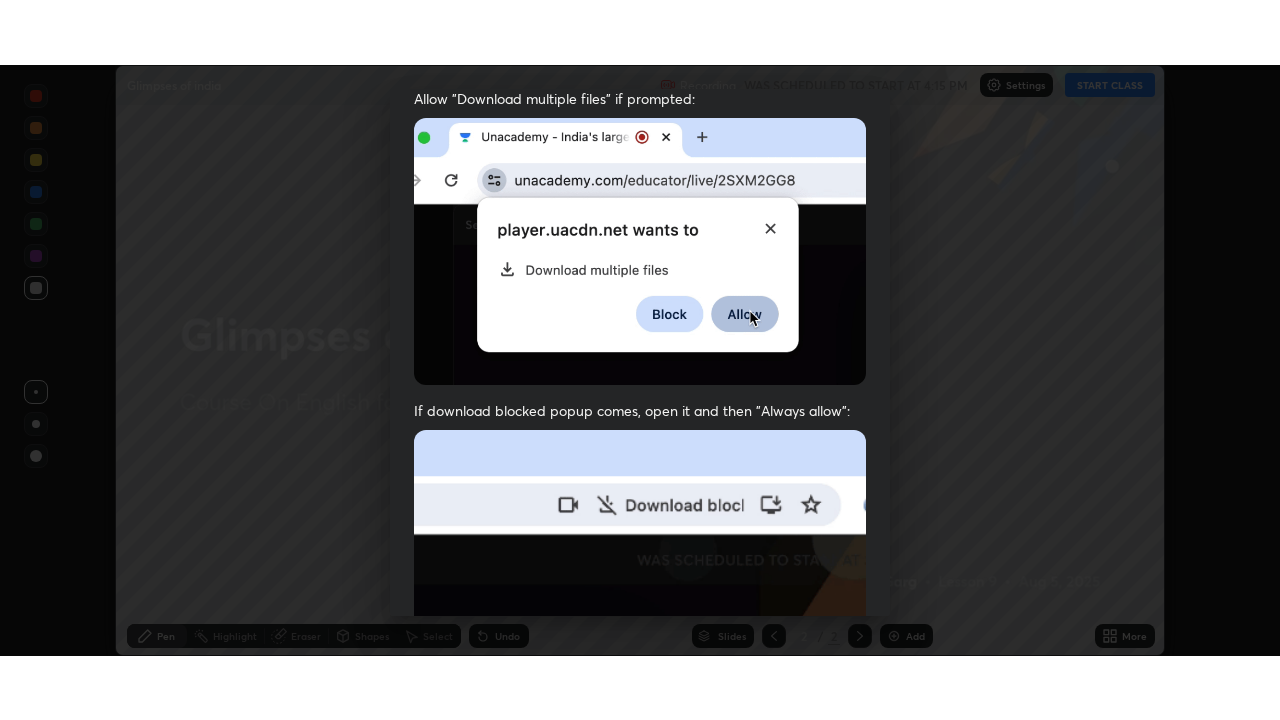 scroll, scrollTop: 473, scrollLeft: 0, axis: vertical 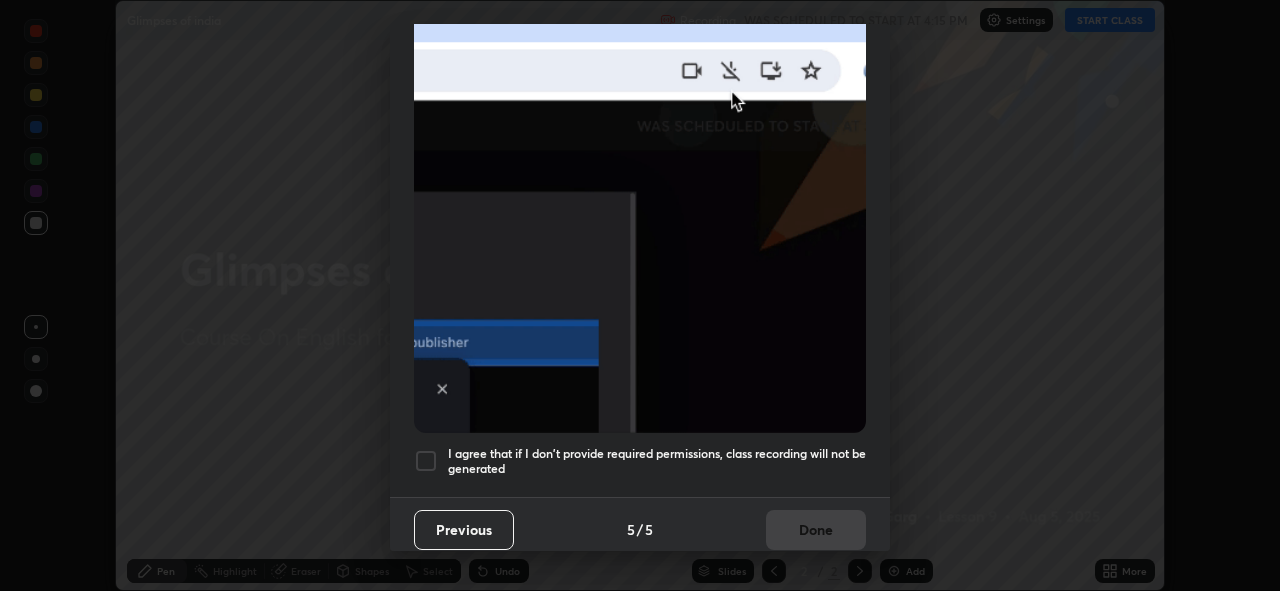 click on "I agree that if I don't provide required permissions, class recording will not be generated" at bounding box center [657, 461] 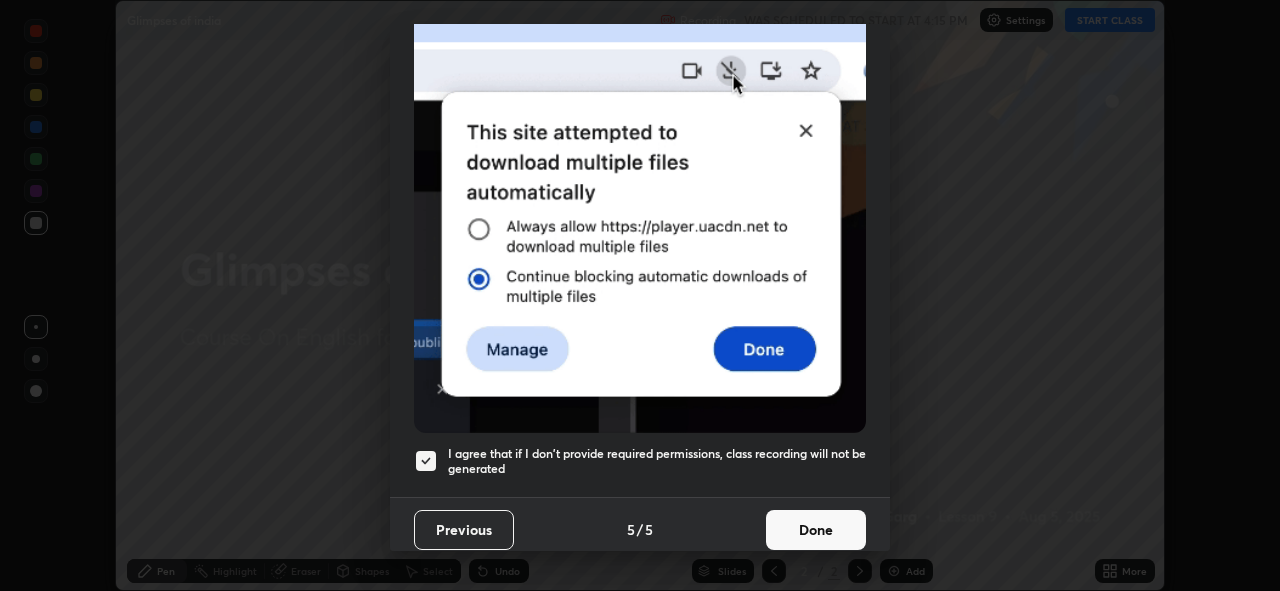 click on "Done" at bounding box center (816, 530) 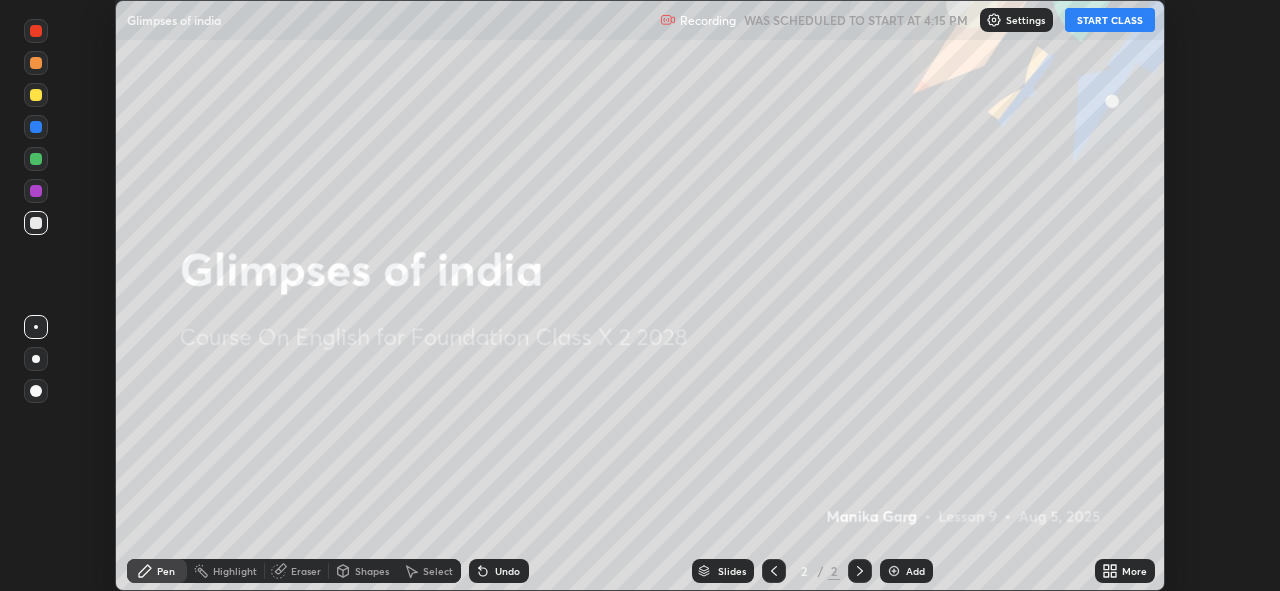 click on "START CLASS" at bounding box center (1110, 20) 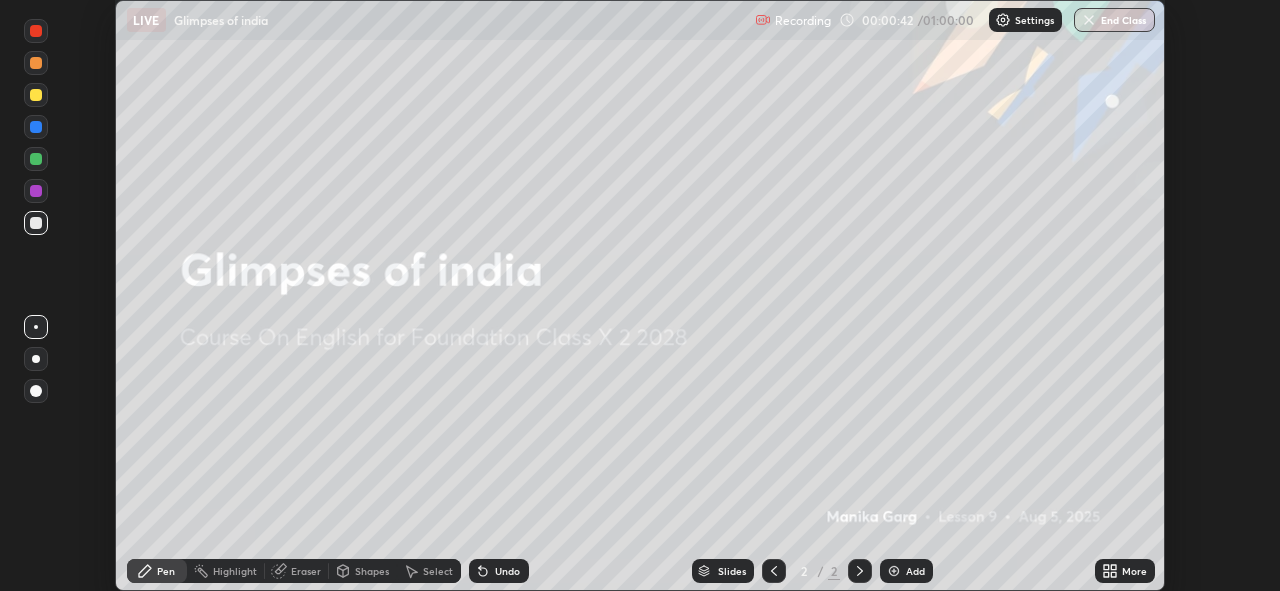 click on "More" at bounding box center [1134, 571] 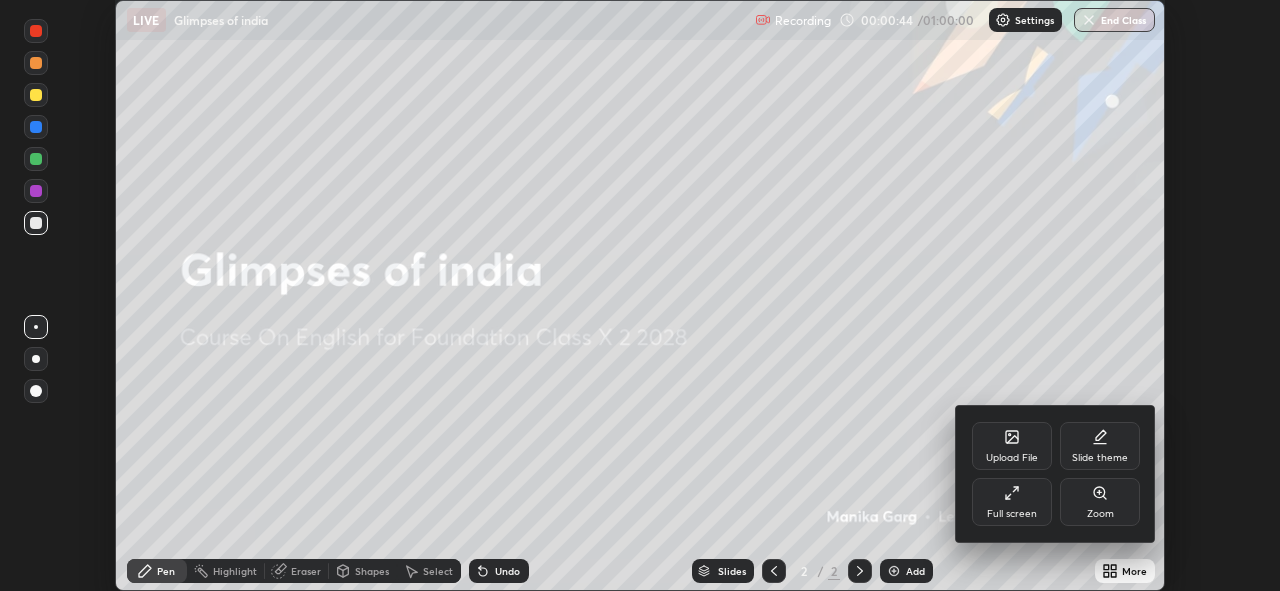 click on "Upload File" at bounding box center (1012, 458) 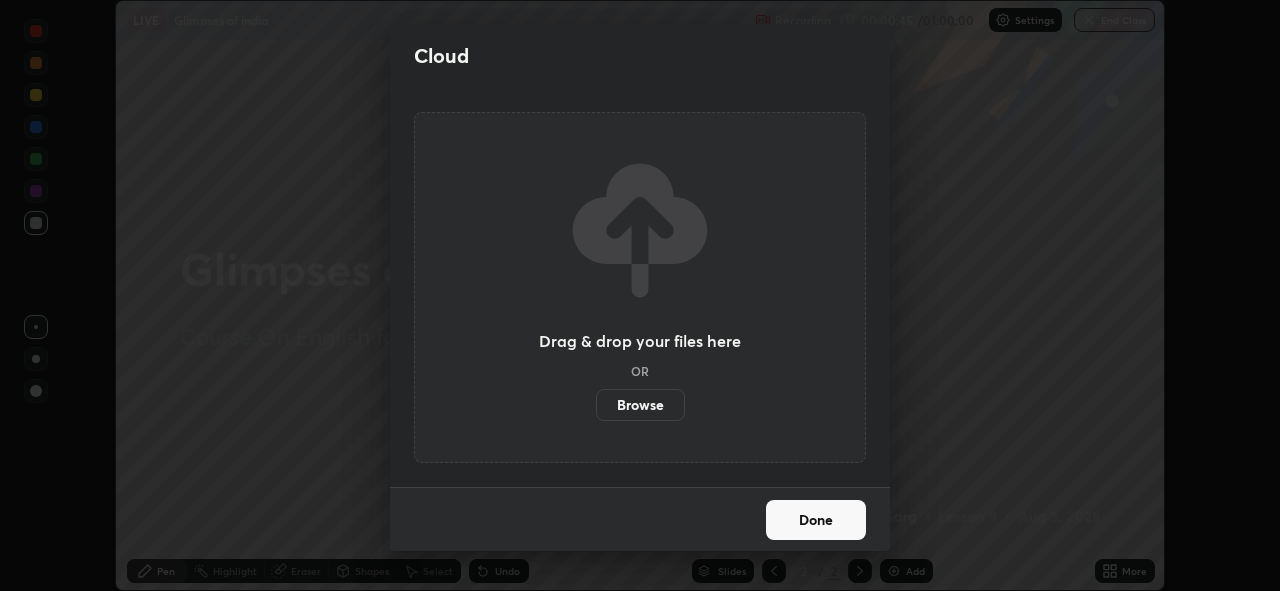 click on "Browse" at bounding box center (640, 405) 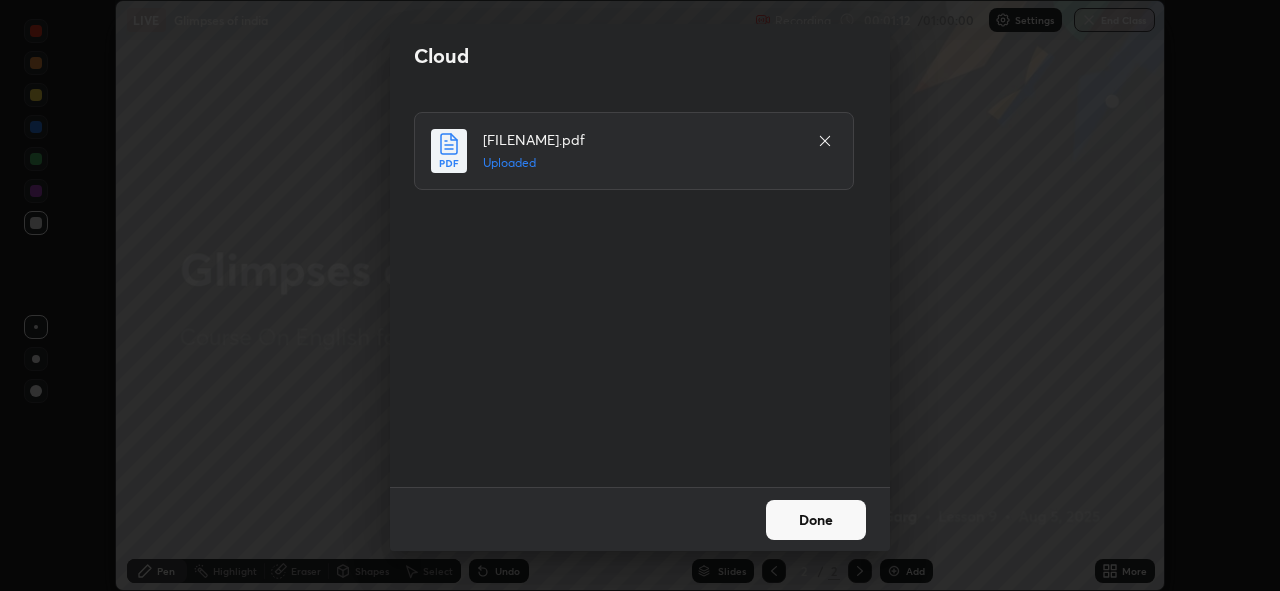 click on "Done" at bounding box center [816, 520] 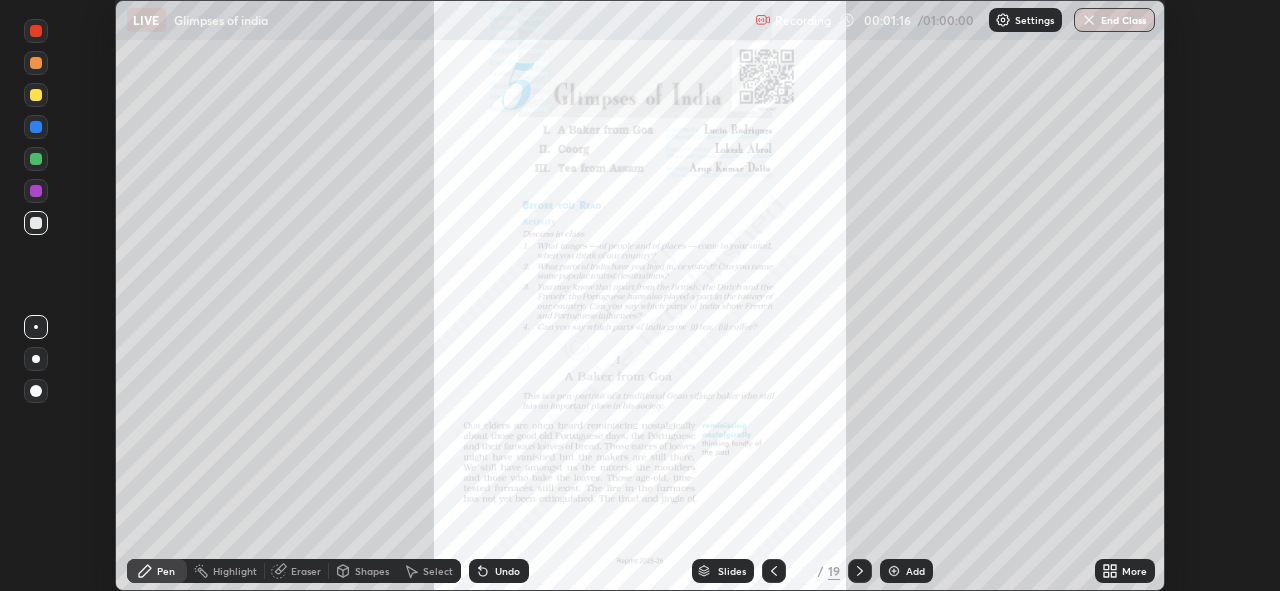 click on "More" at bounding box center [1125, 571] 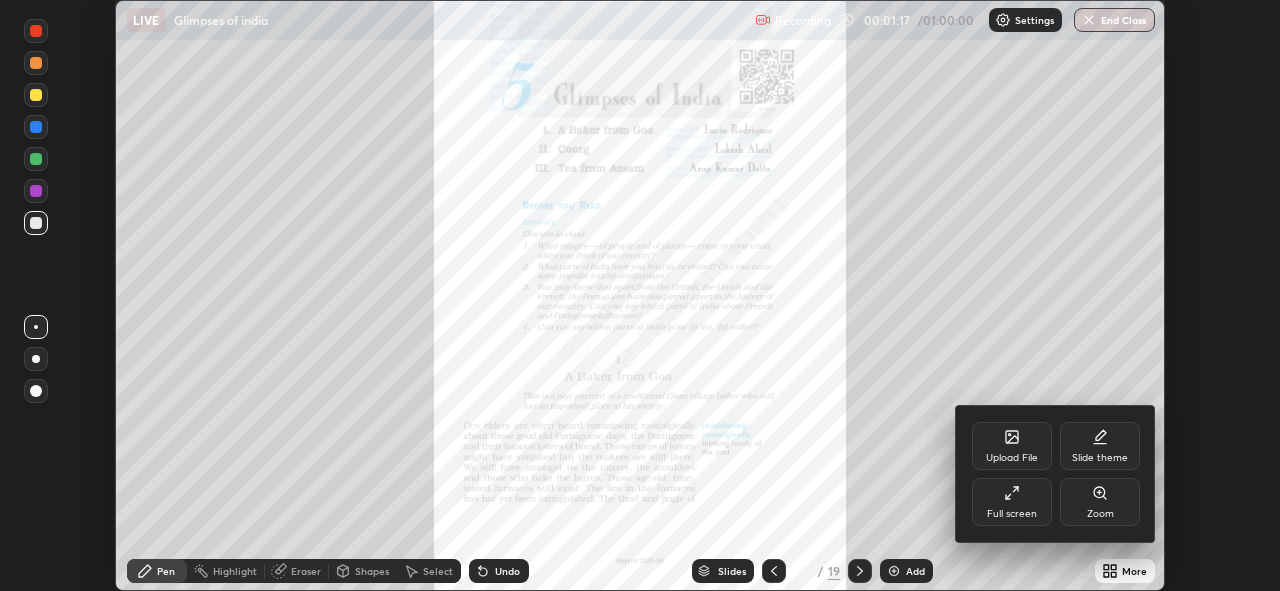 click on "Full screen" at bounding box center [1012, 502] 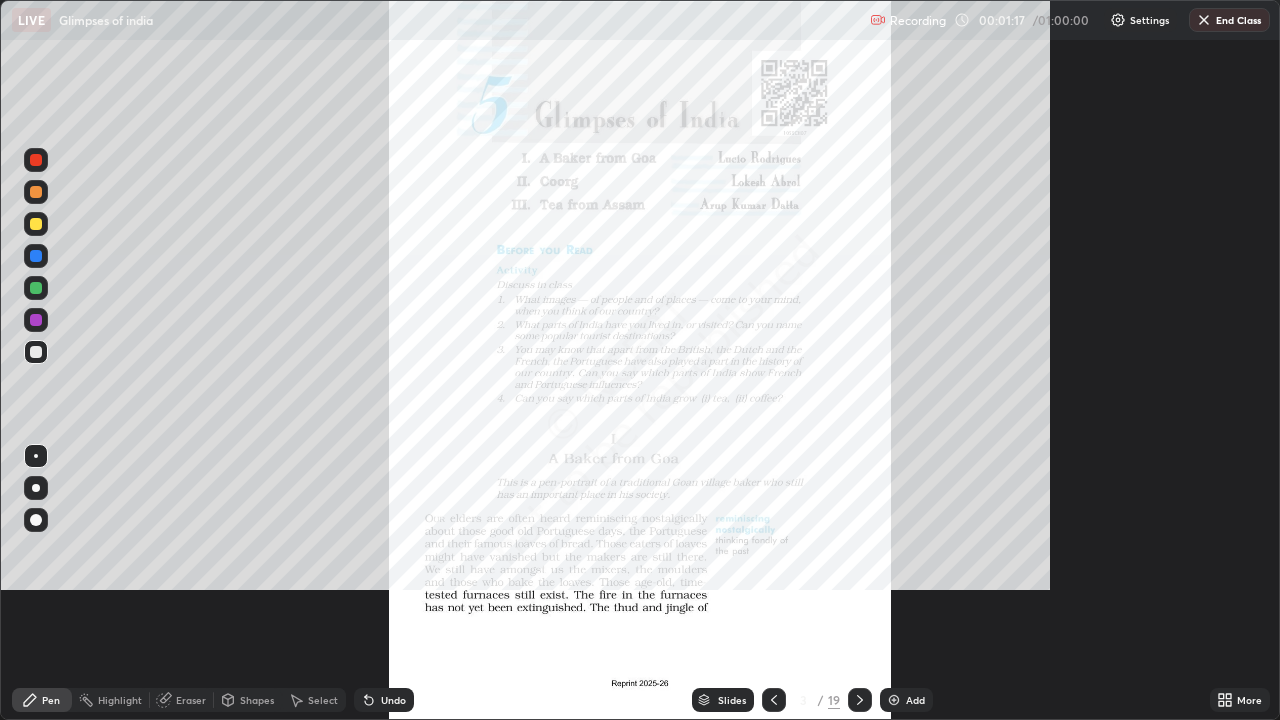 scroll, scrollTop: 99280, scrollLeft: 98720, axis: both 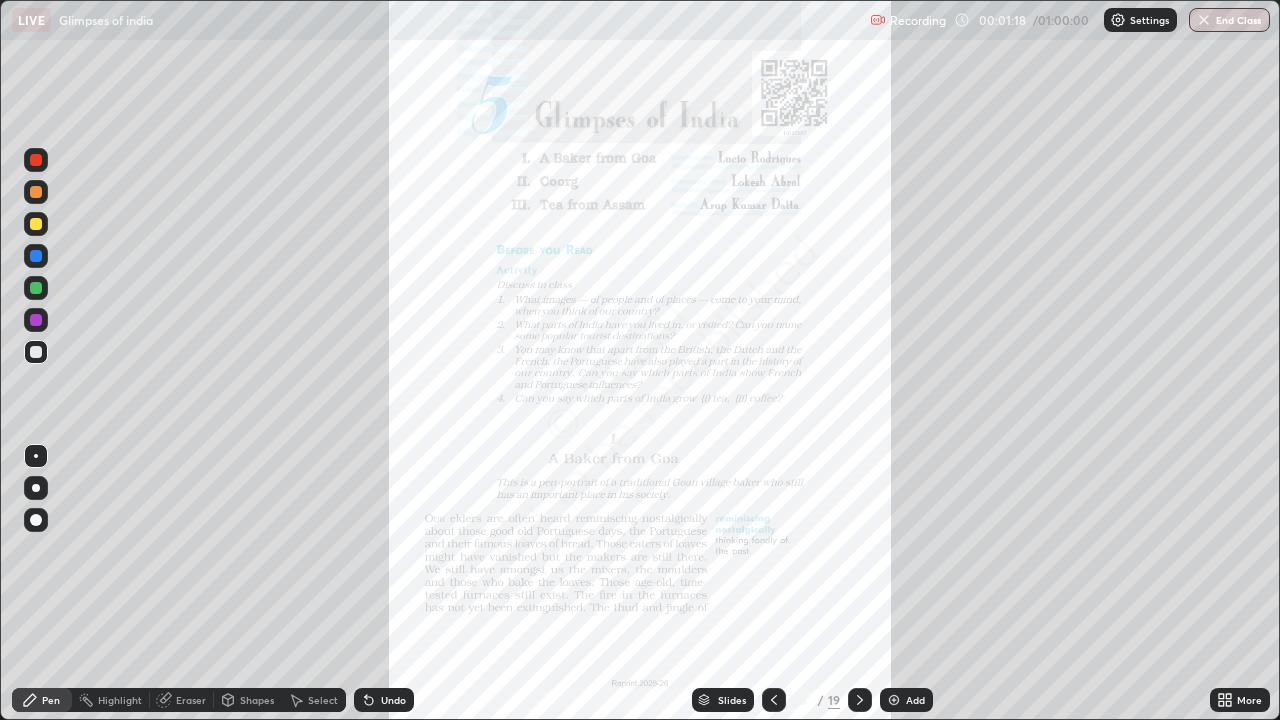 click 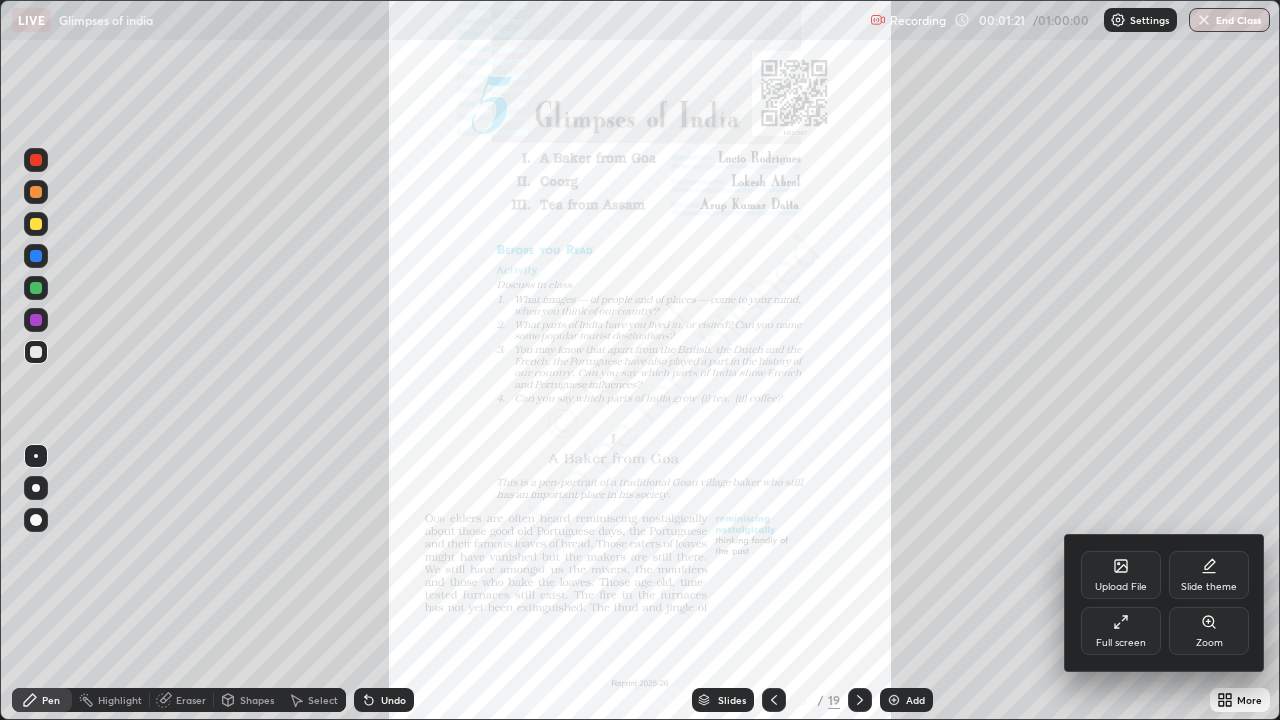 click at bounding box center [640, 360] 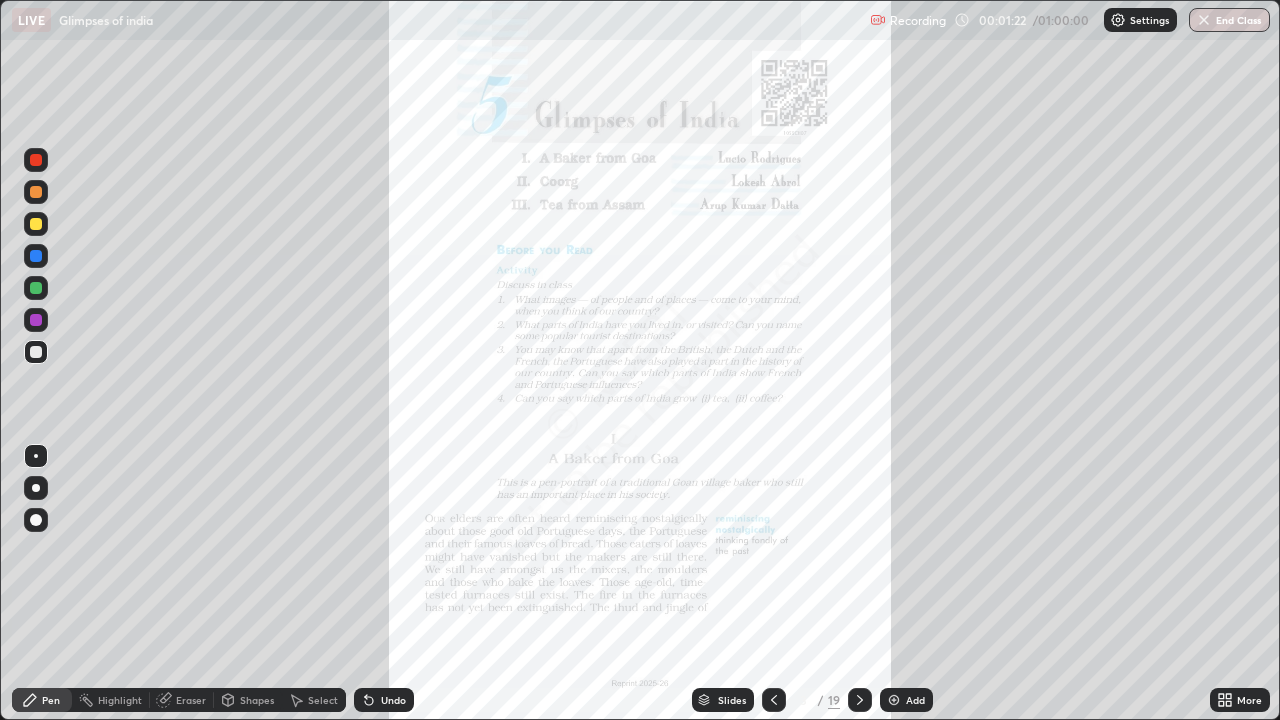 click on "More" at bounding box center (1240, 700) 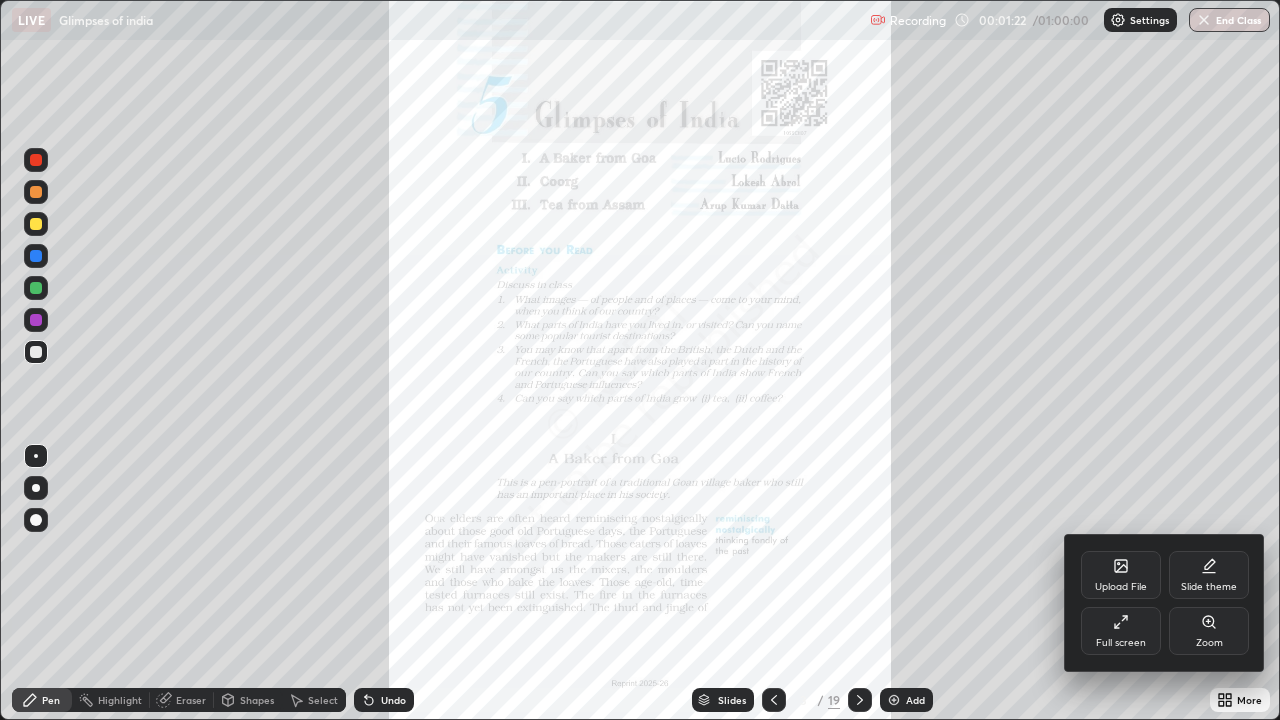 click on "Zoom" at bounding box center [1209, 643] 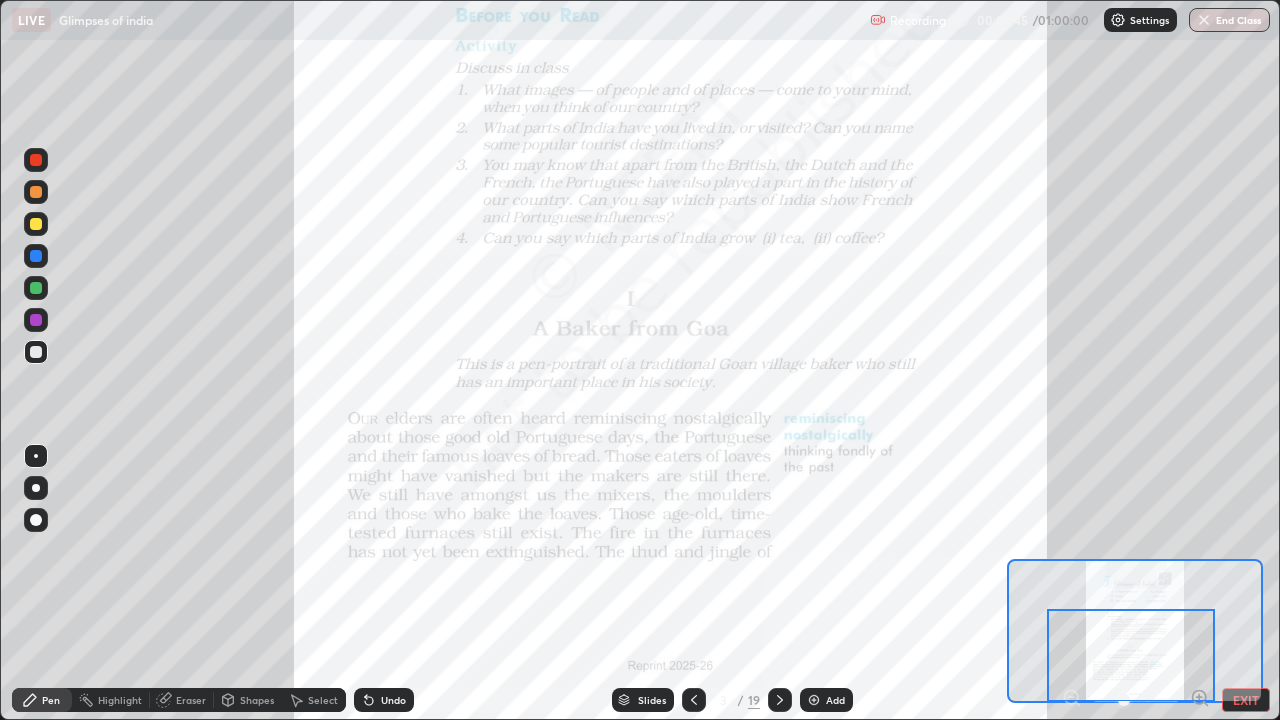 click at bounding box center [36, 160] 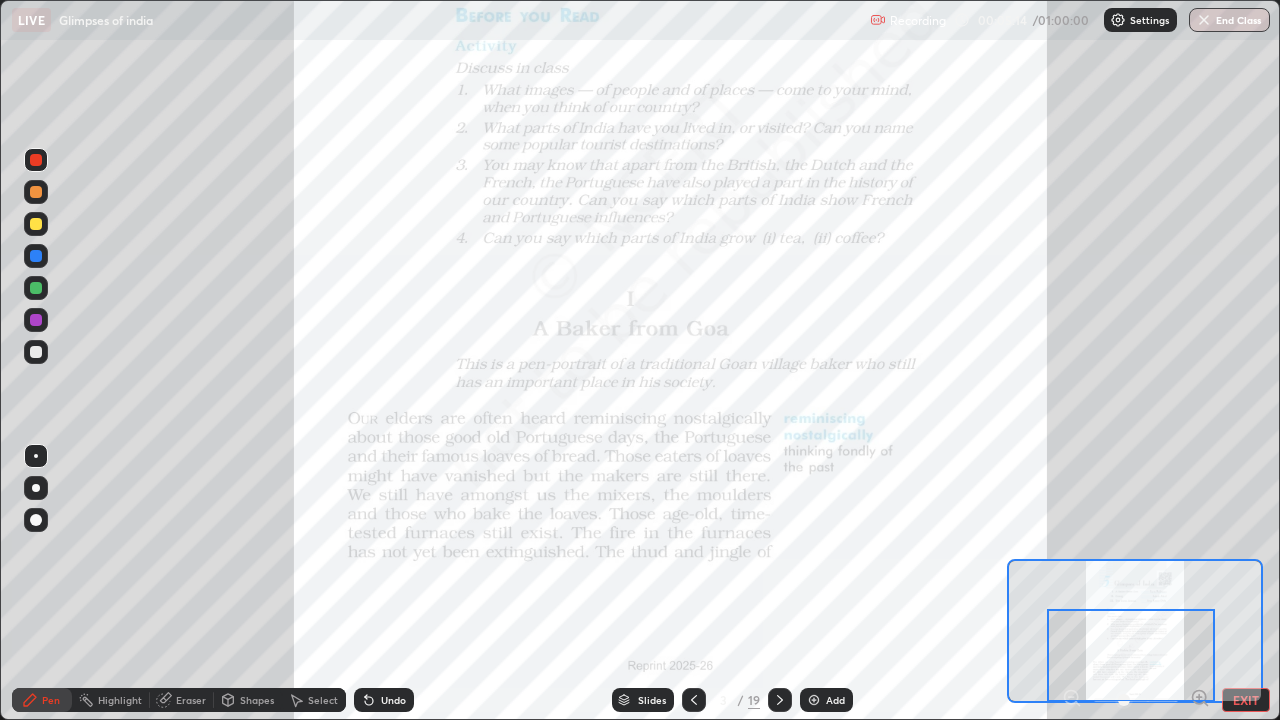 click 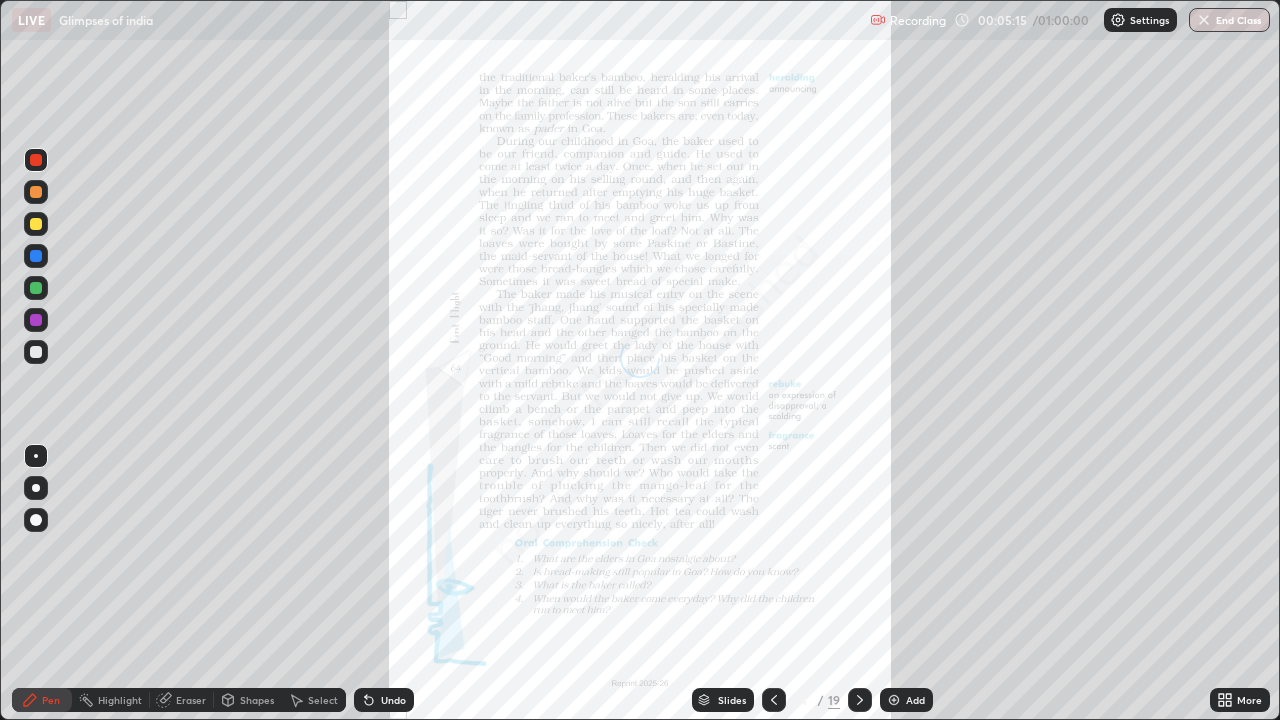 click 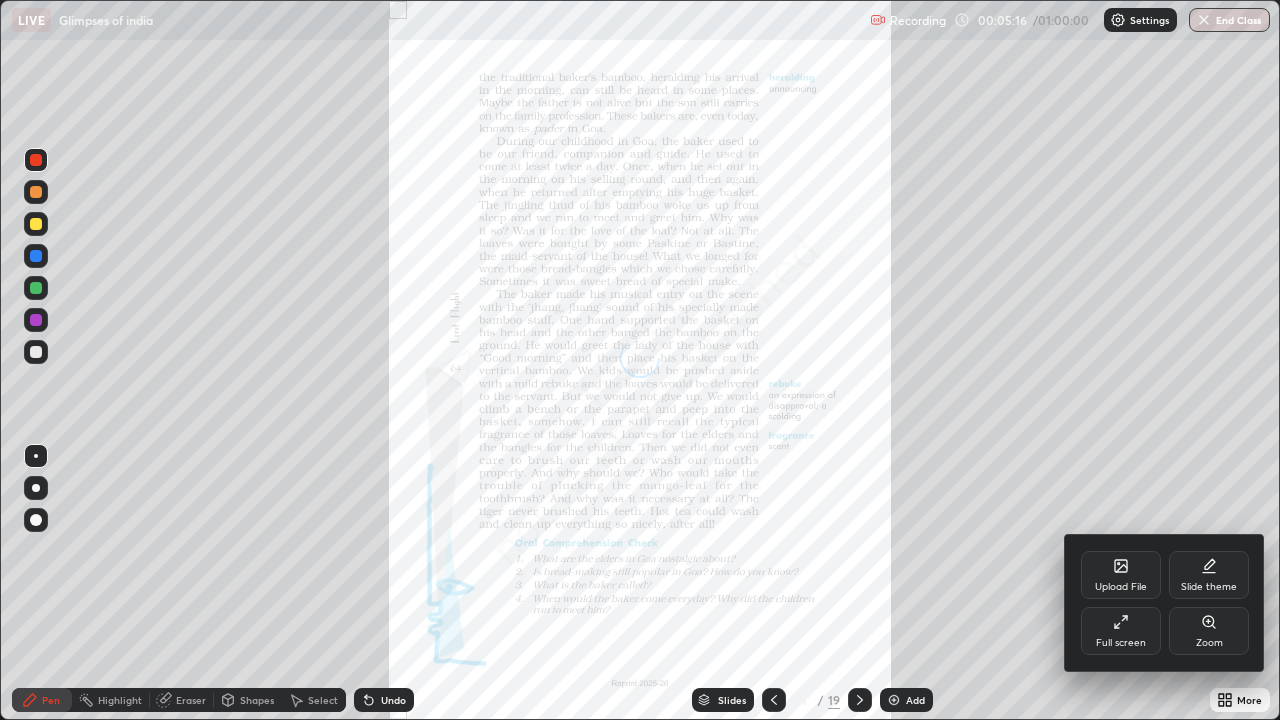 click on "Zoom" at bounding box center (1209, 643) 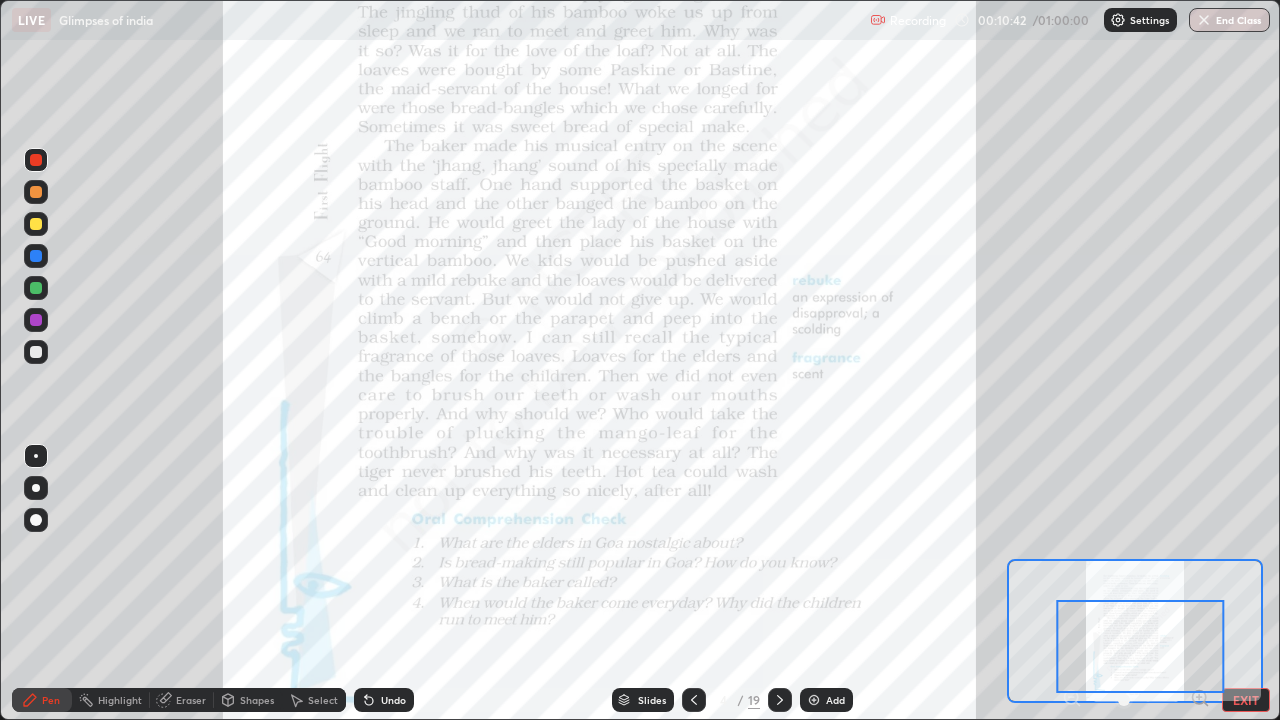 click 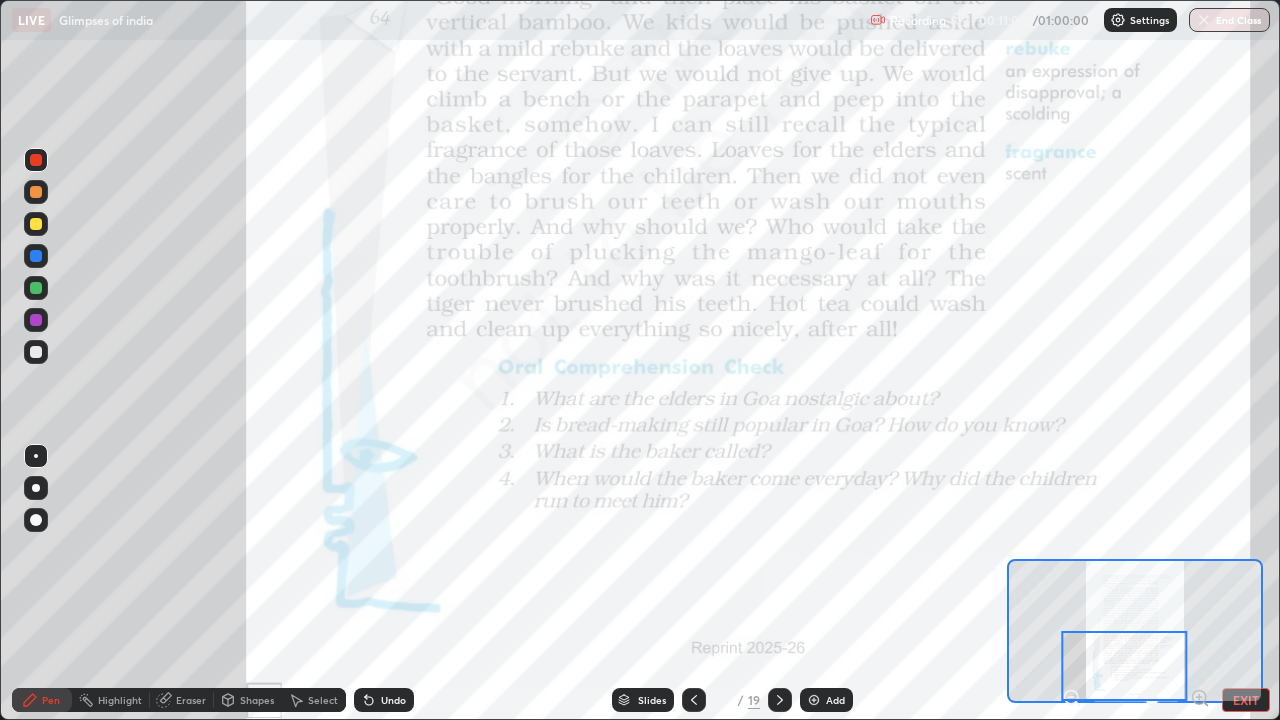 click 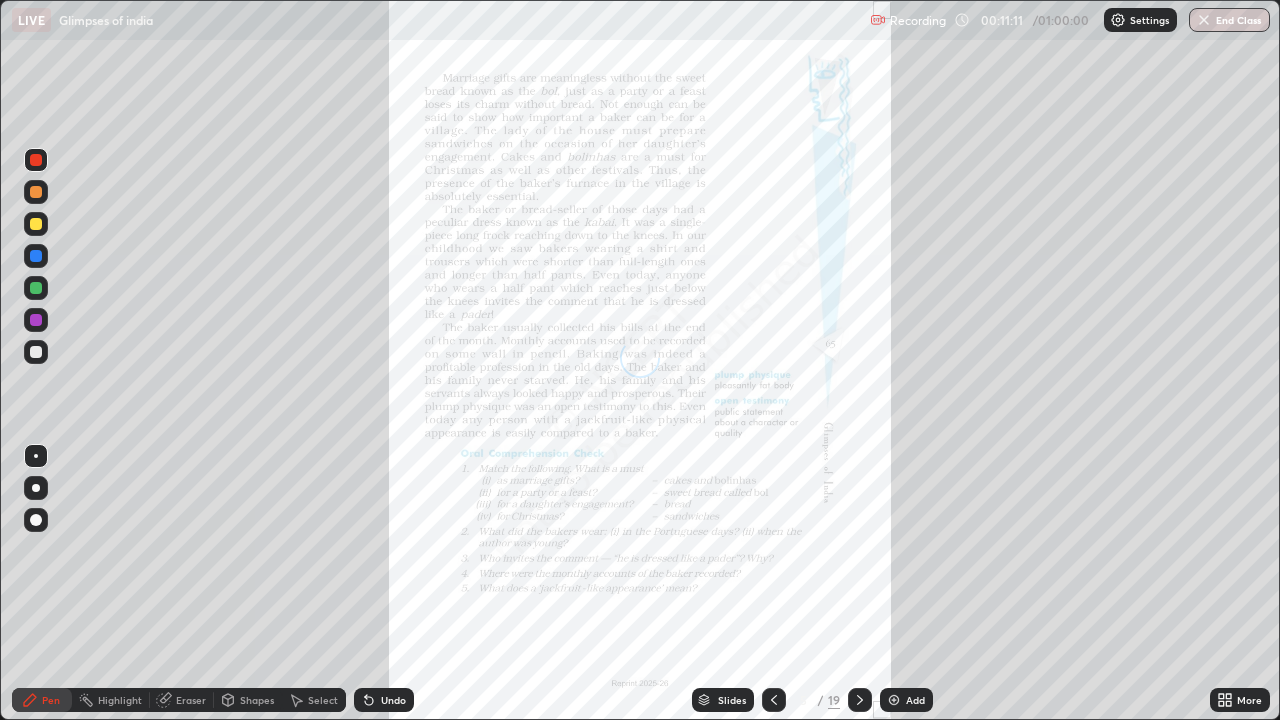 click on "More" at bounding box center [1240, 700] 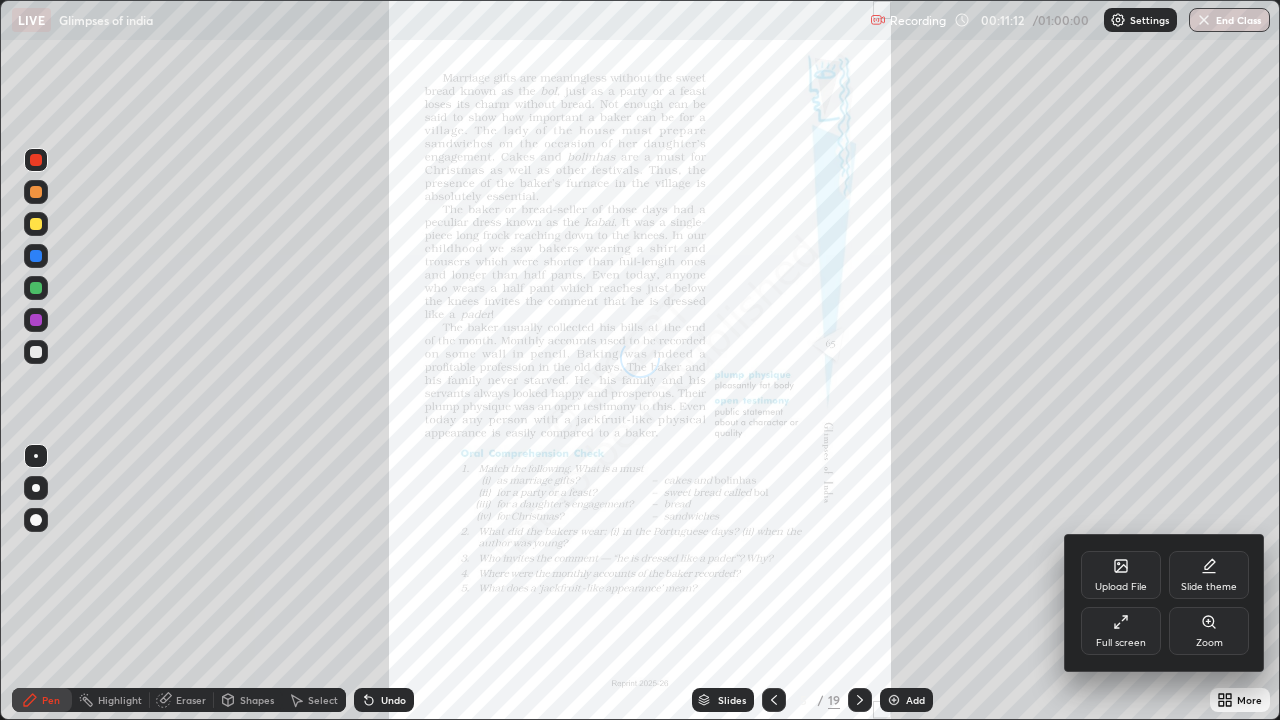 click on "Zoom" at bounding box center [1209, 643] 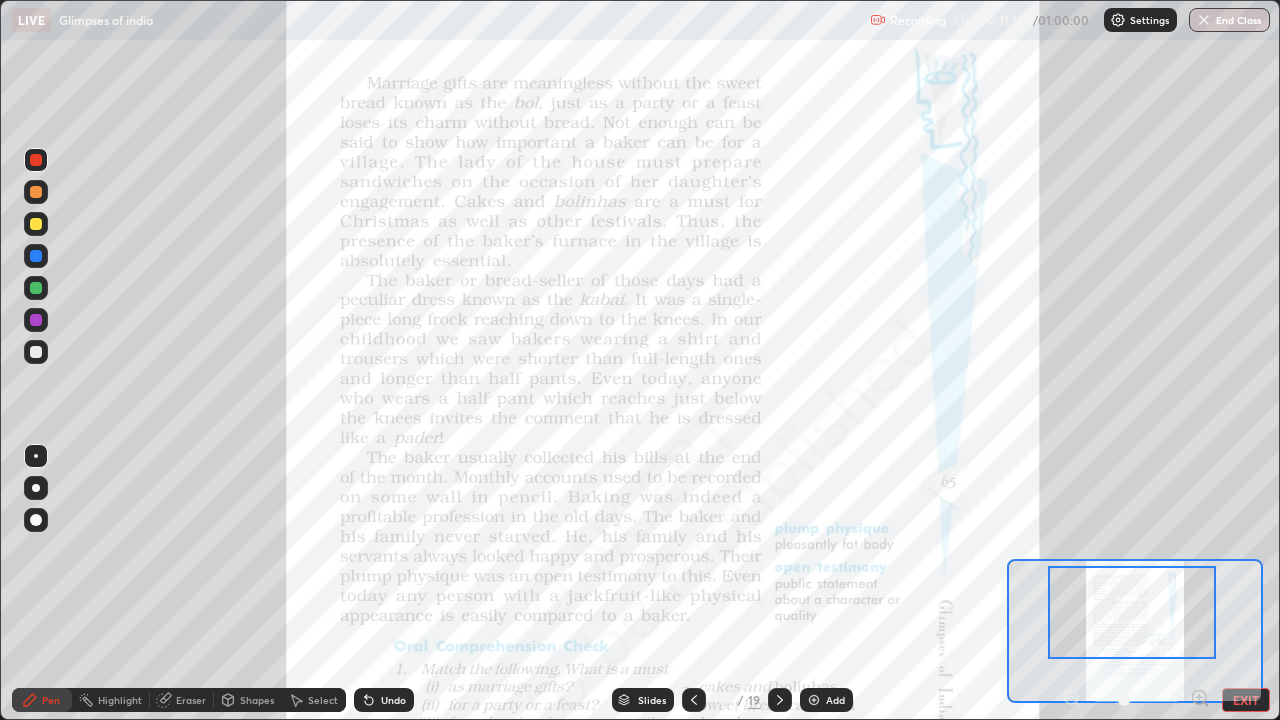 click 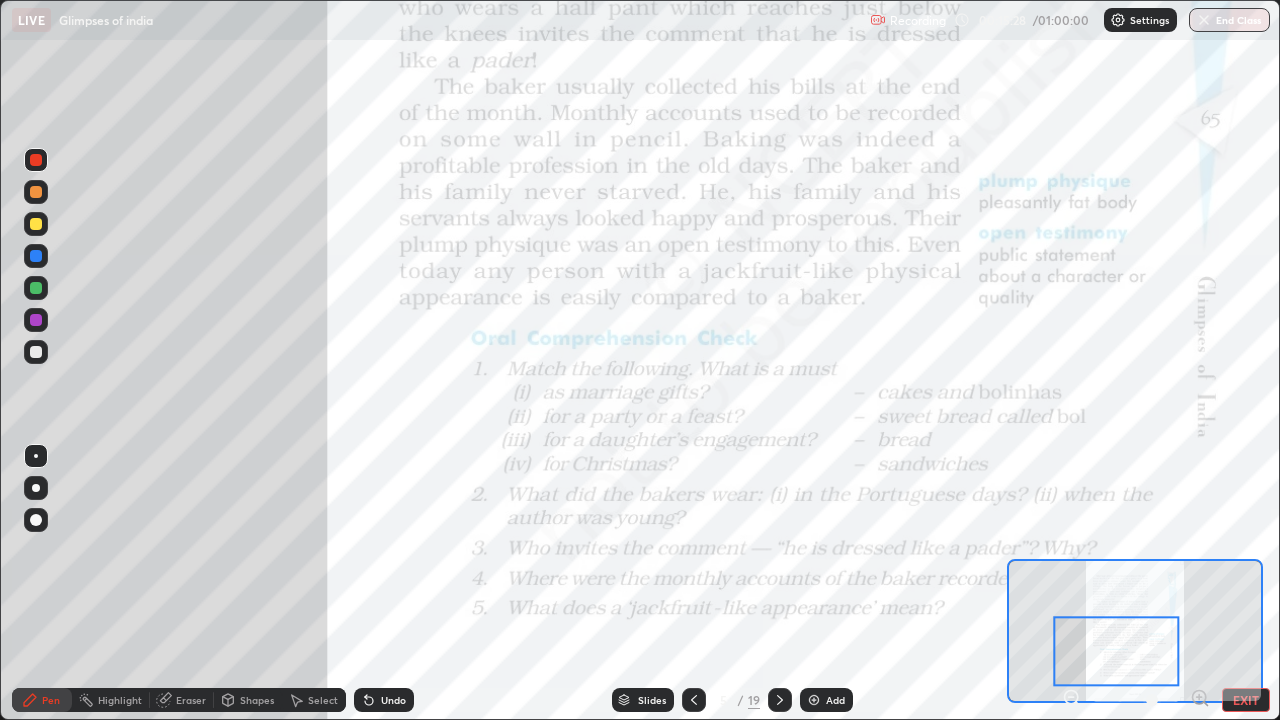 click at bounding box center [780, 700] 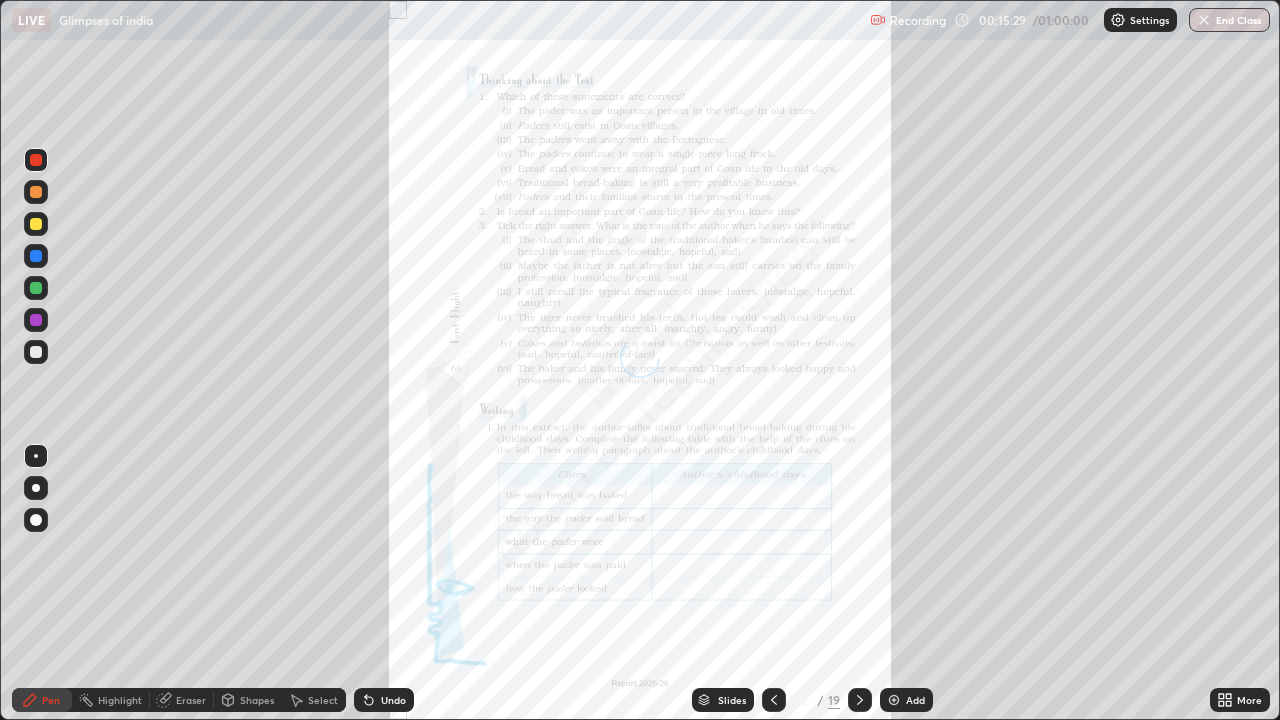 click on "More" at bounding box center (1240, 700) 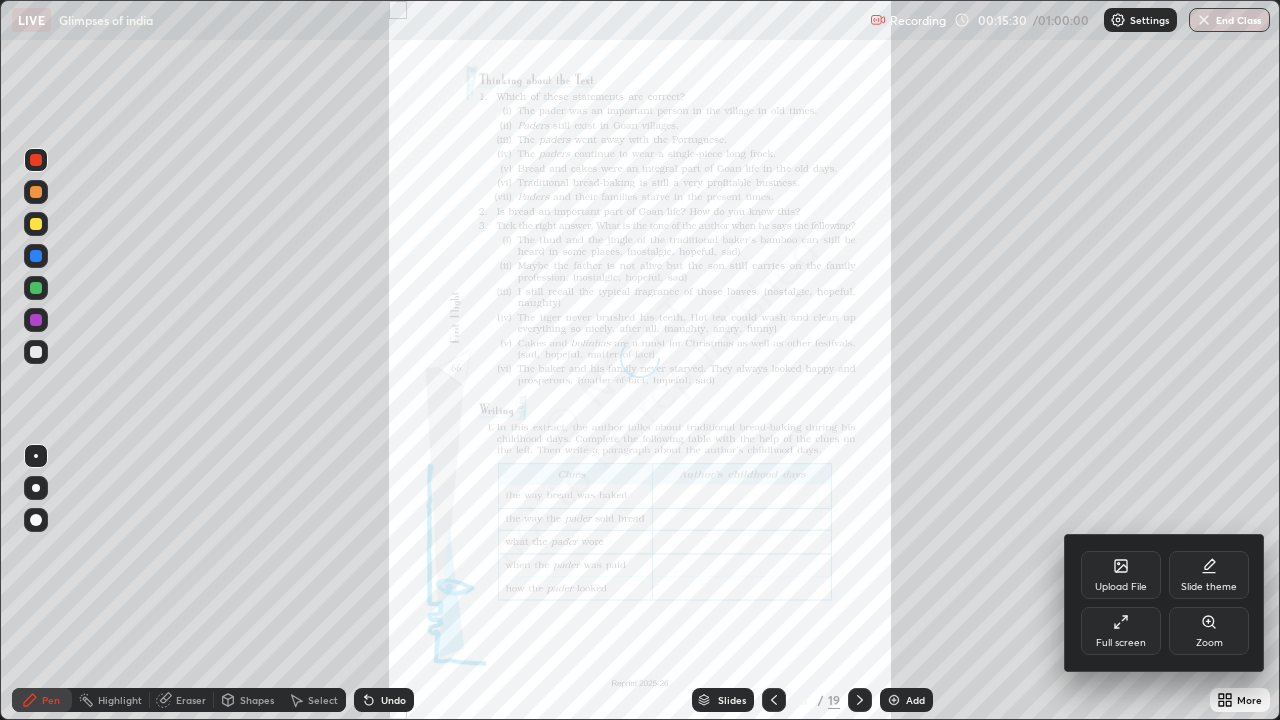 click on "Zoom" at bounding box center [1209, 643] 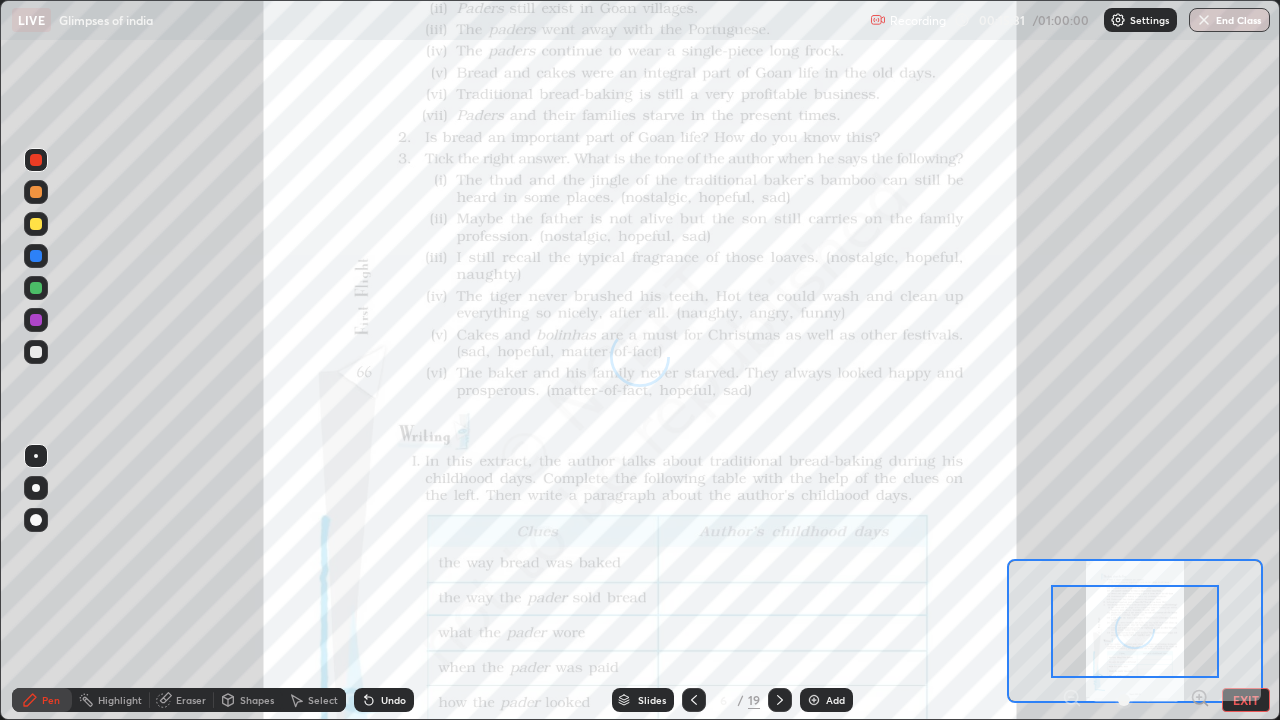 click at bounding box center (1135, 631) 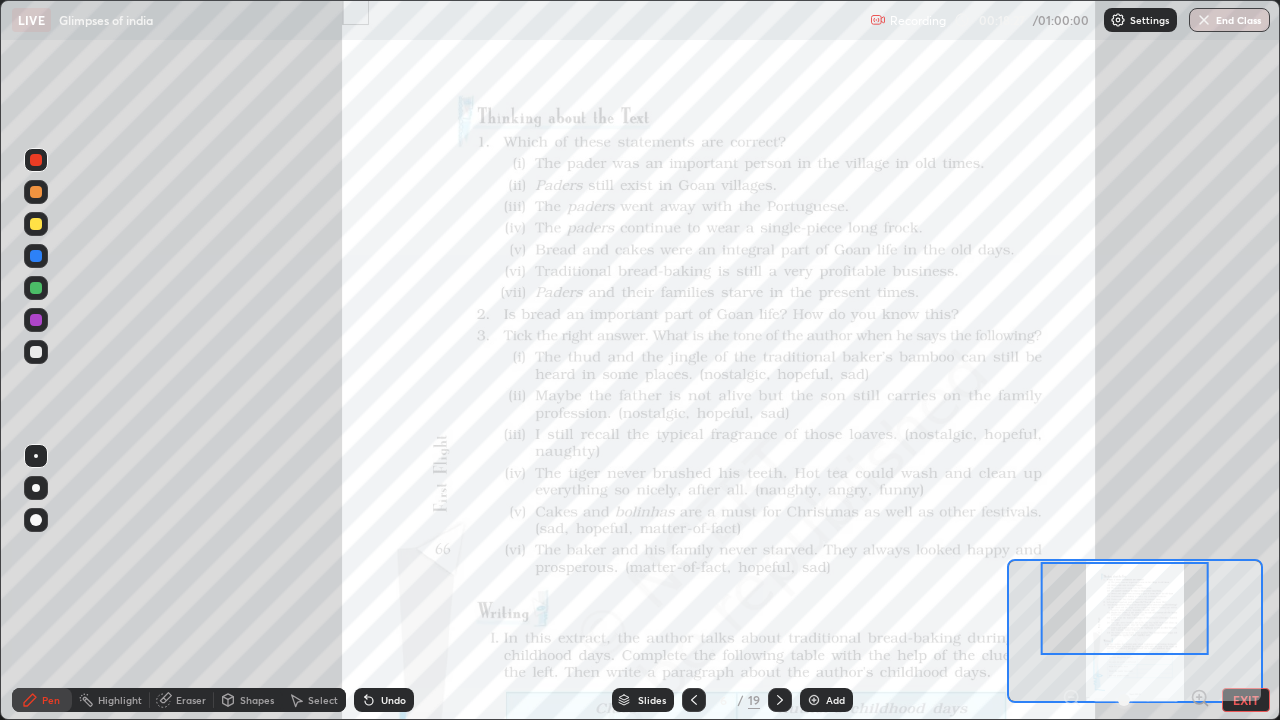 click 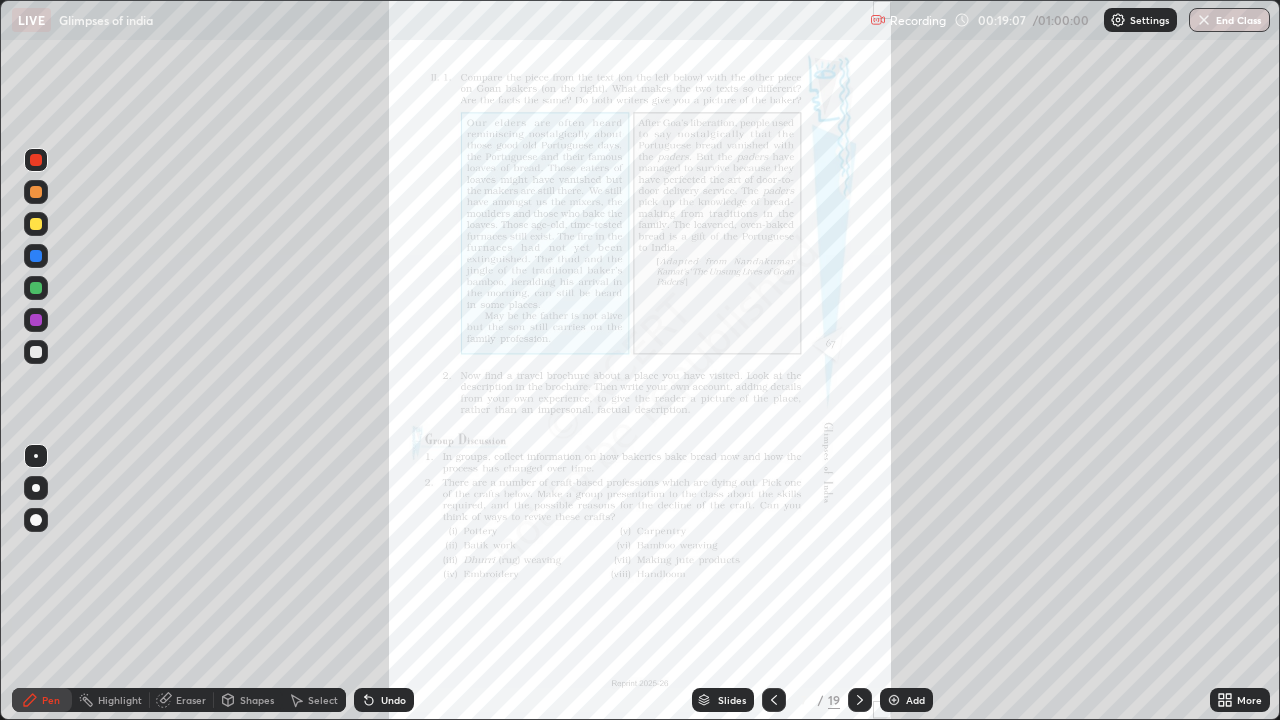 click on "More" at bounding box center [1249, 700] 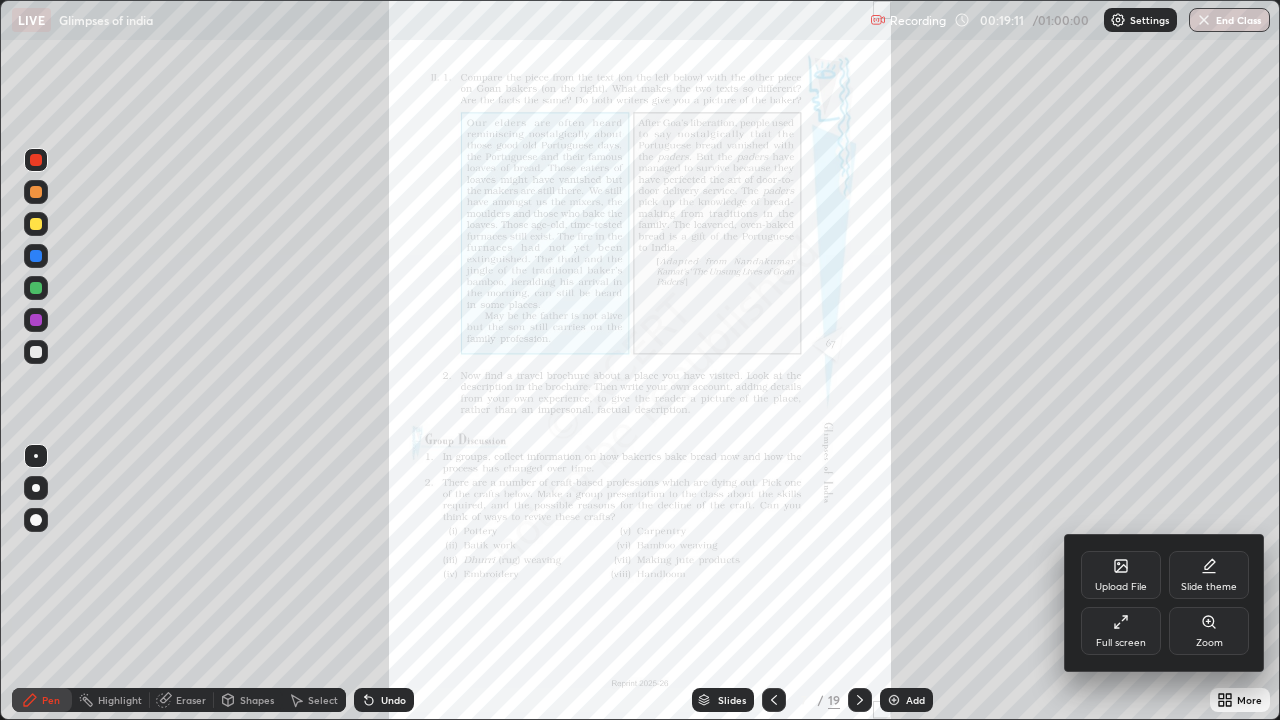 click at bounding box center [640, 360] 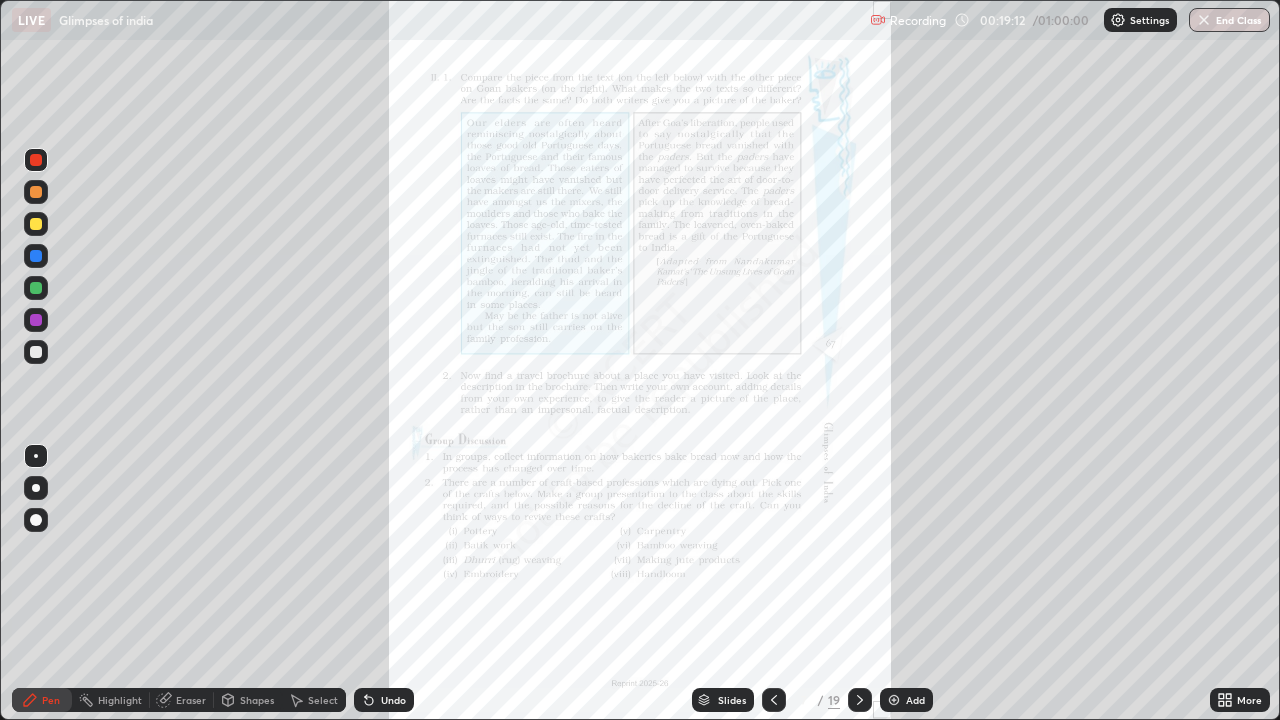 click 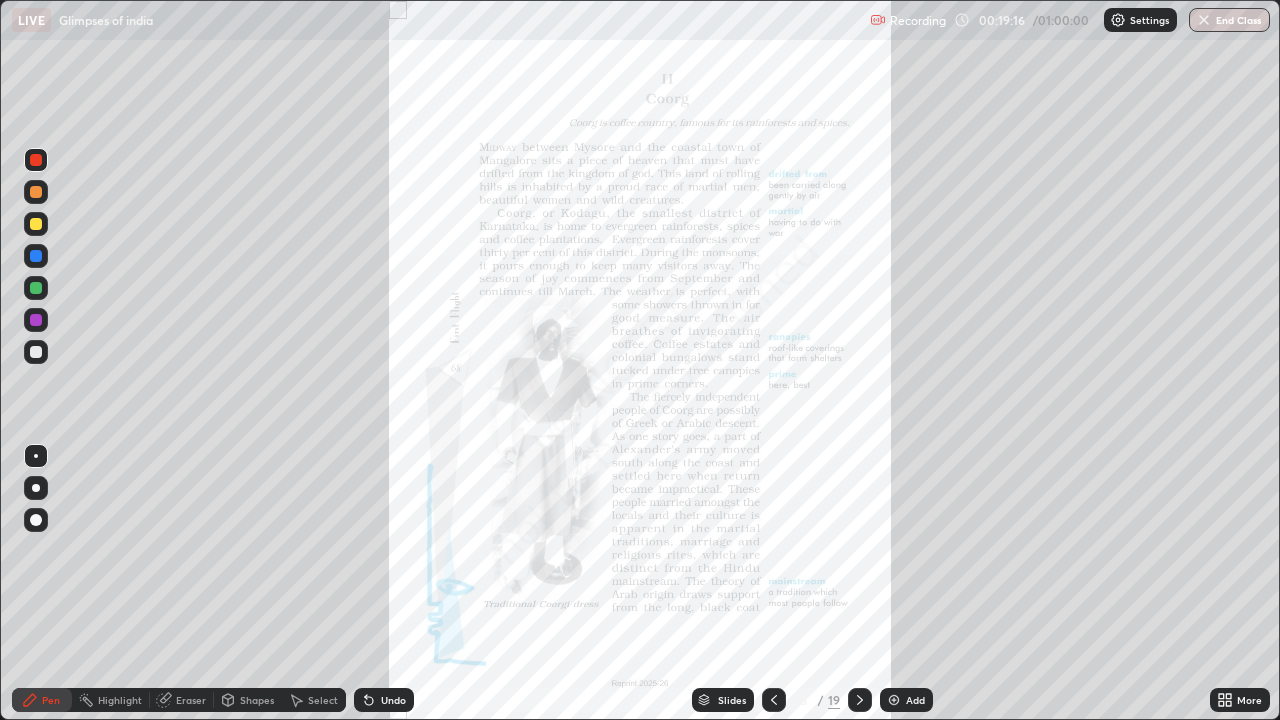 click on "More" at bounding box center (1249, 700) 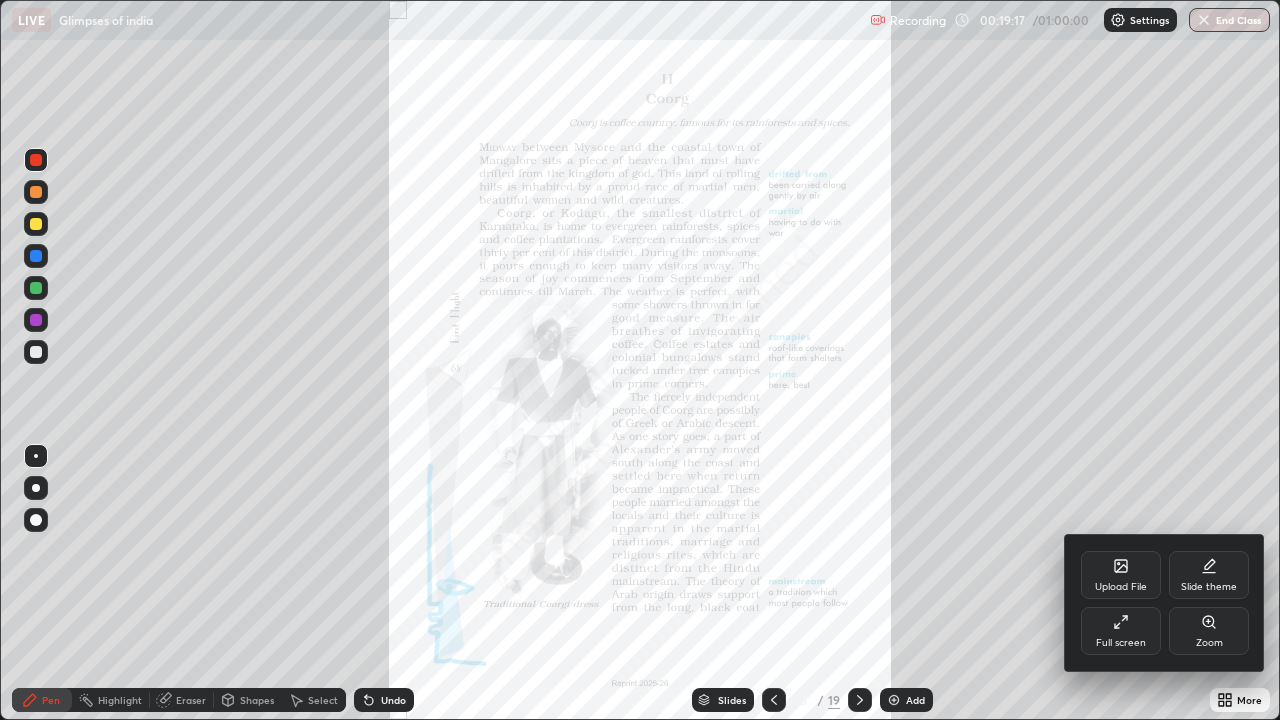 click on "Zoom" at bounding box center (1209, 643) 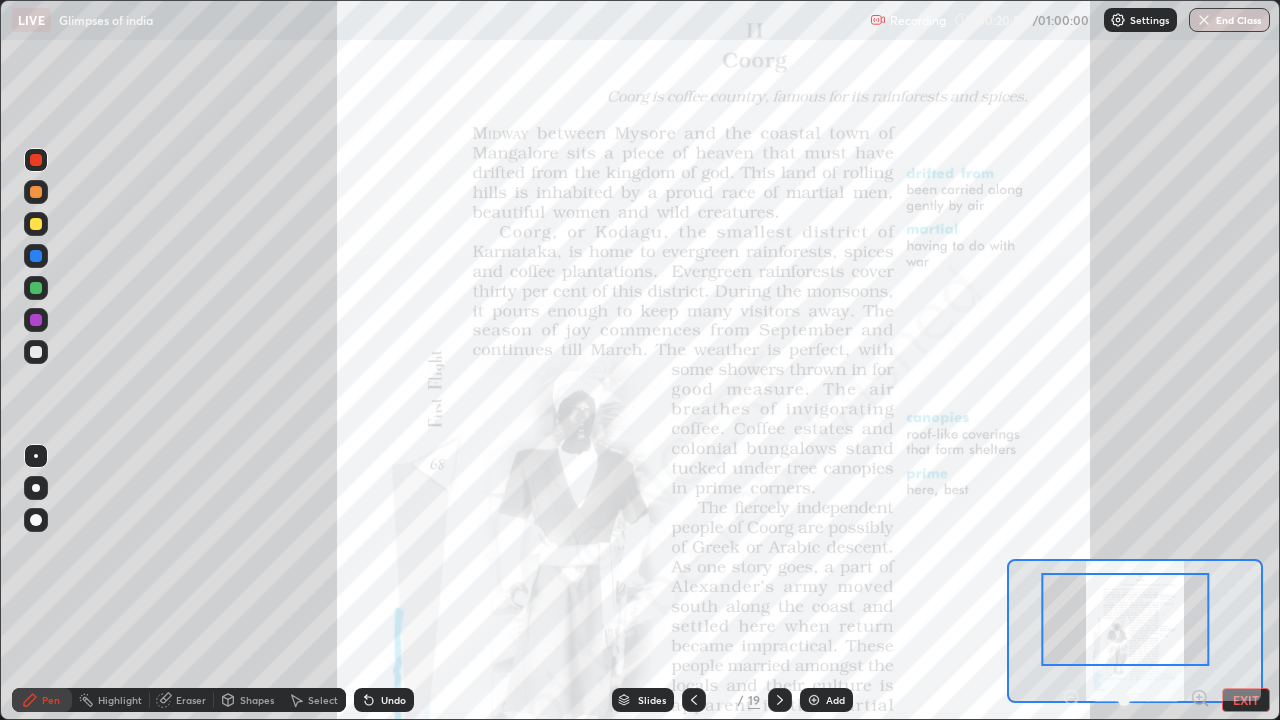 click 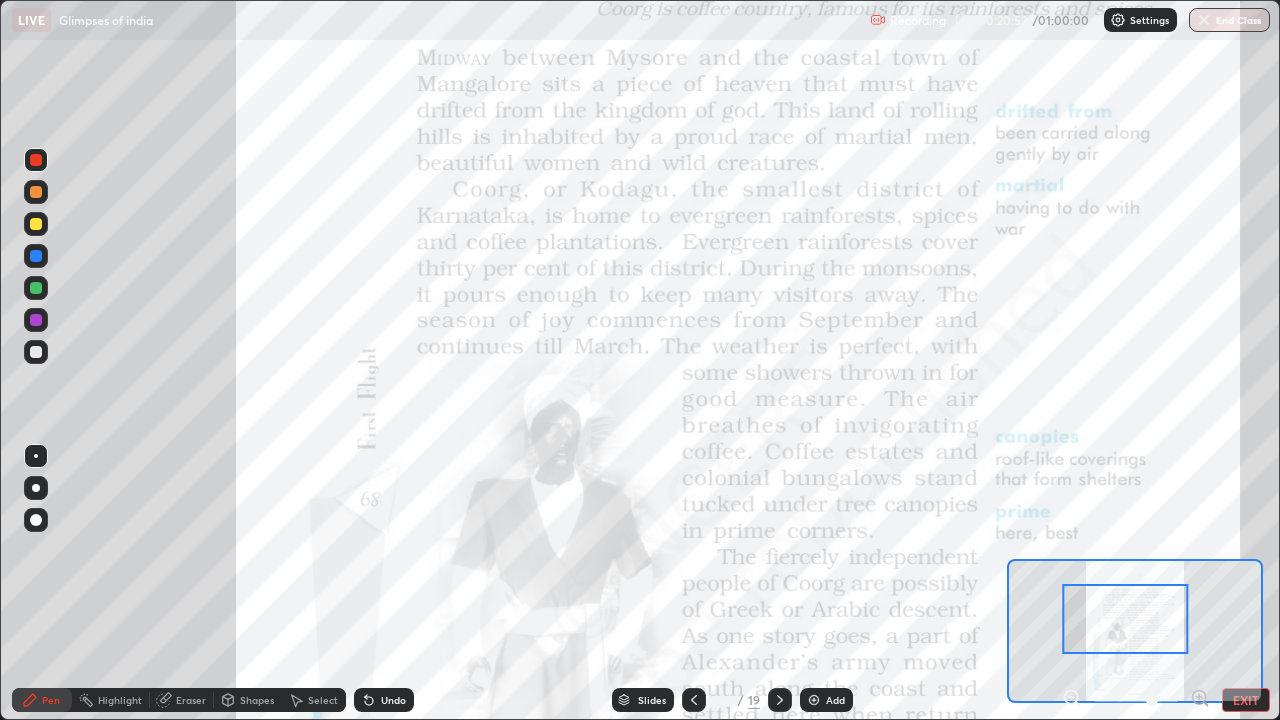 click at bounding box center [1126, 619] 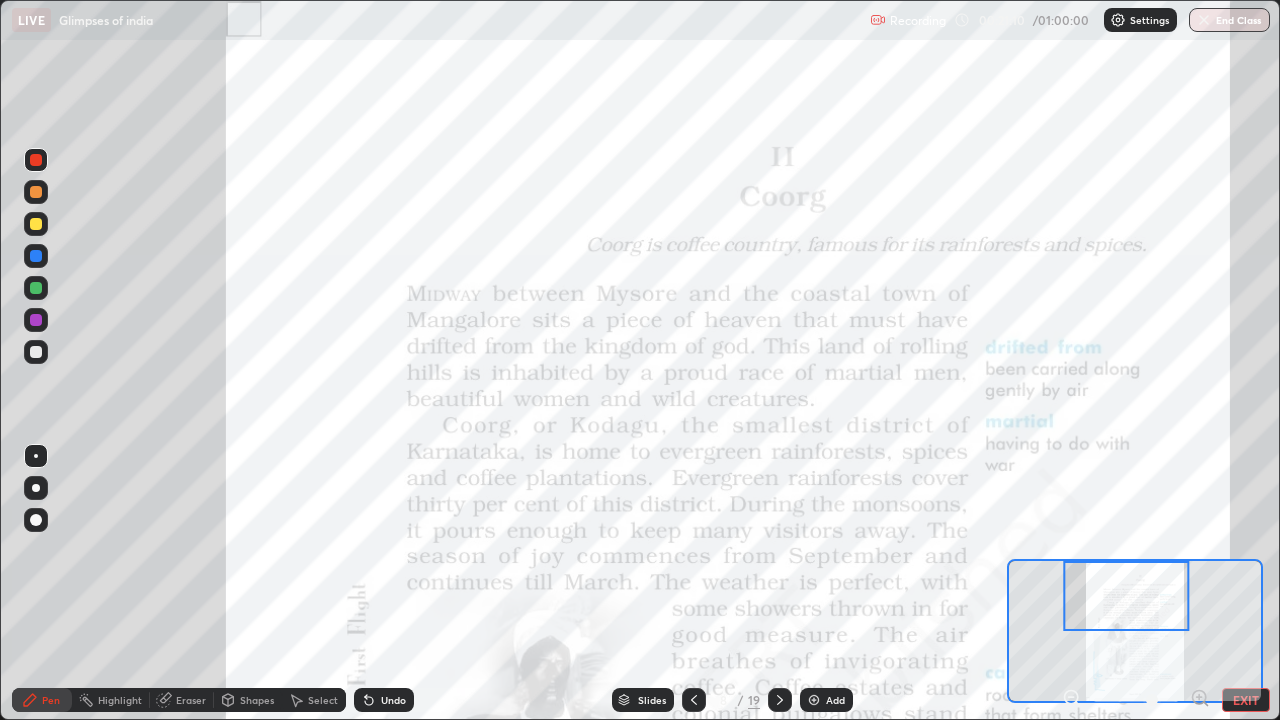 click 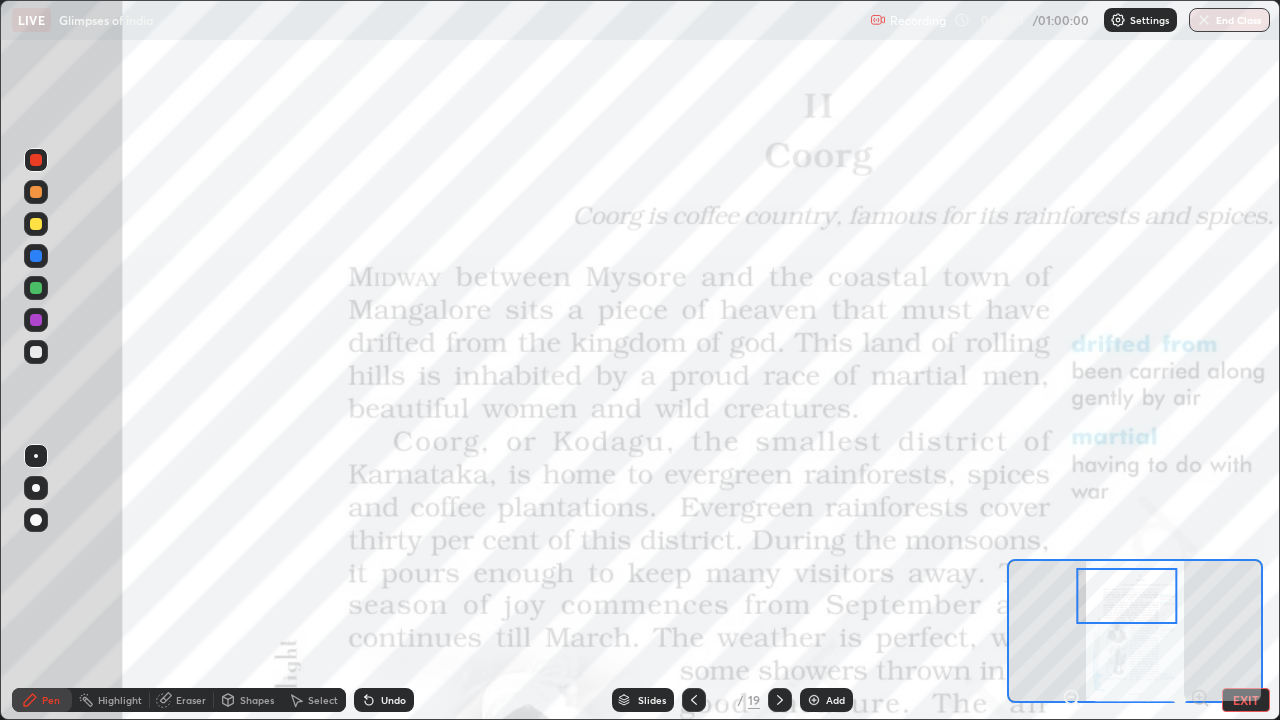 click at bounding box center (1126, 596) 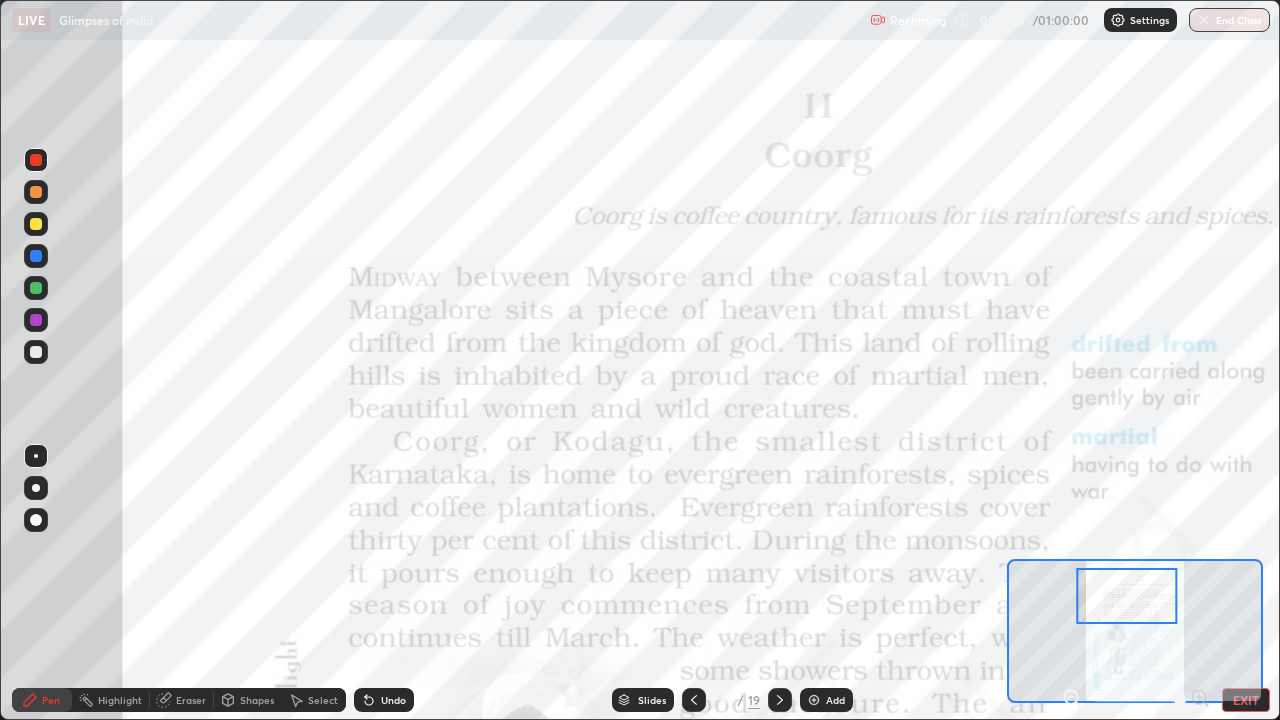 click at bounding box center [1126, 596] 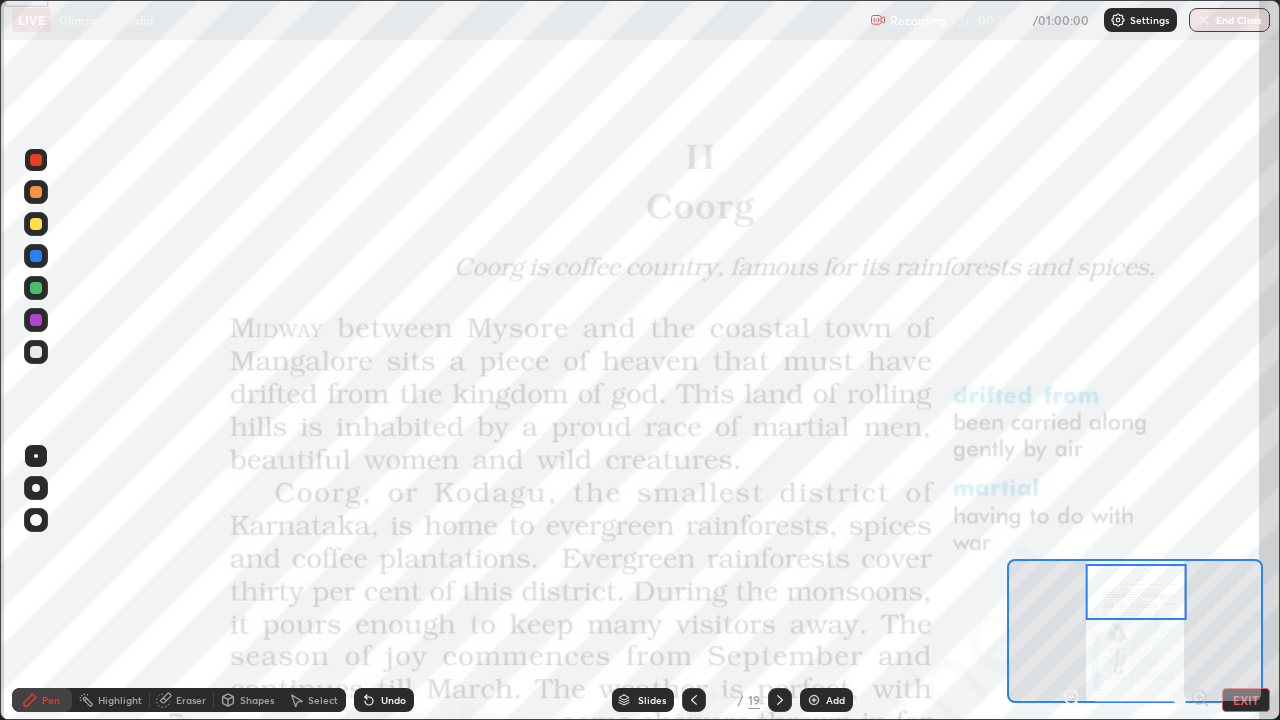click at bounding box center (1136, 592) 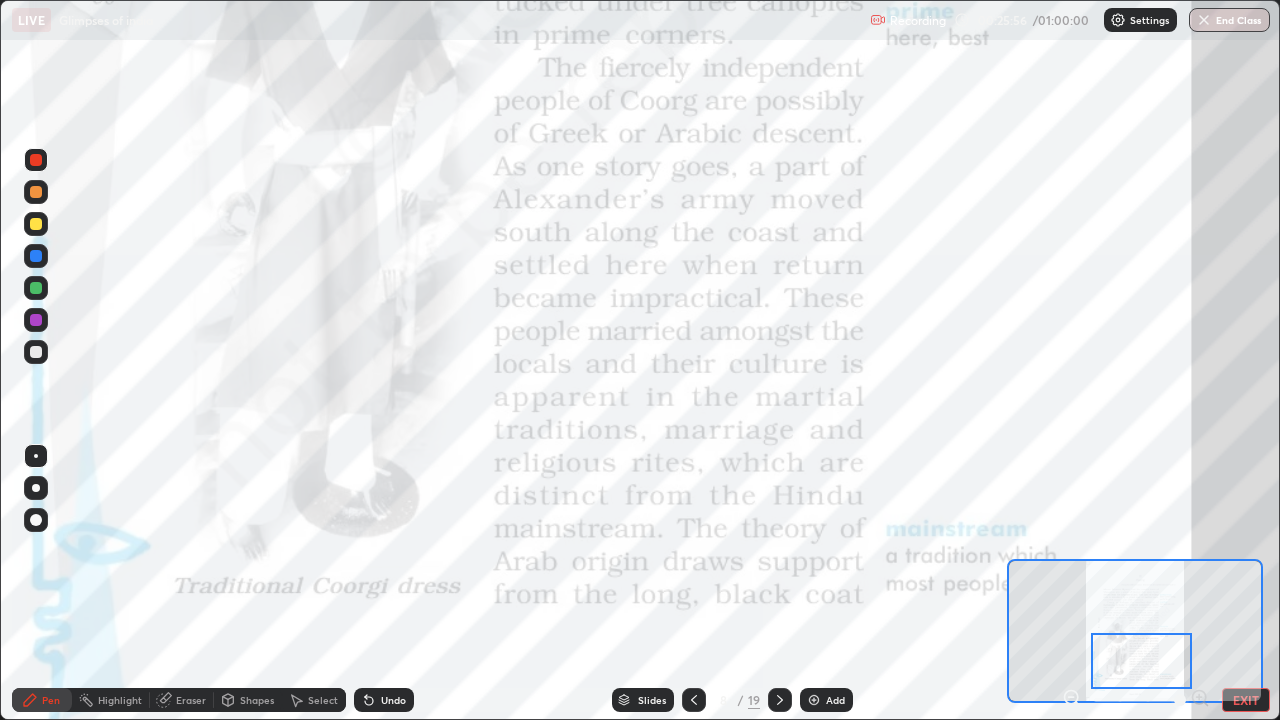 click 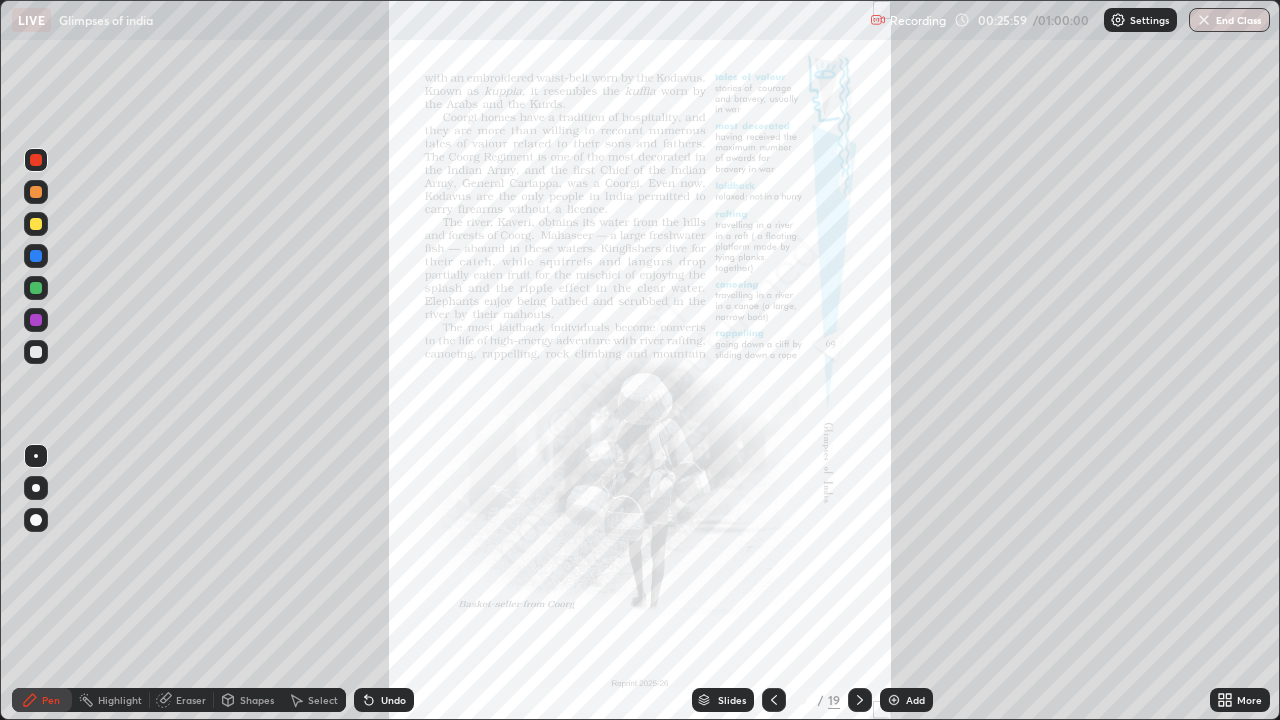 click 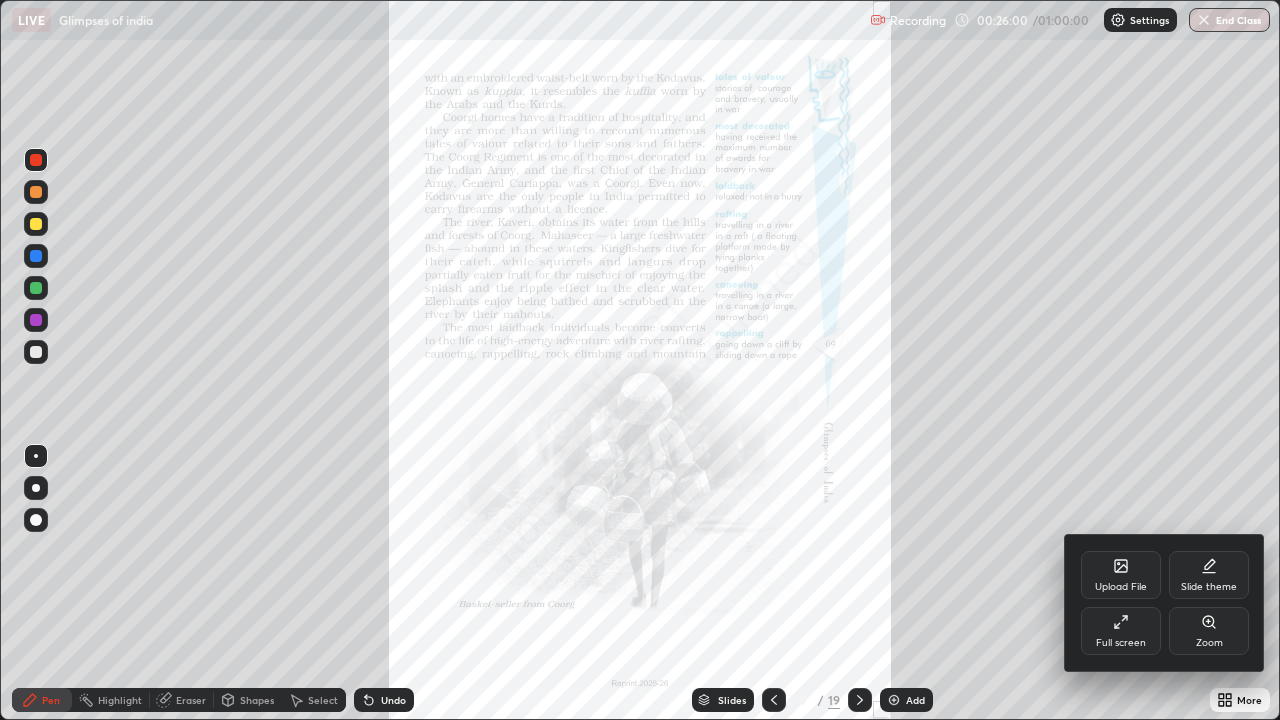 click on "Zoom" at bounding box center [1209, 631] 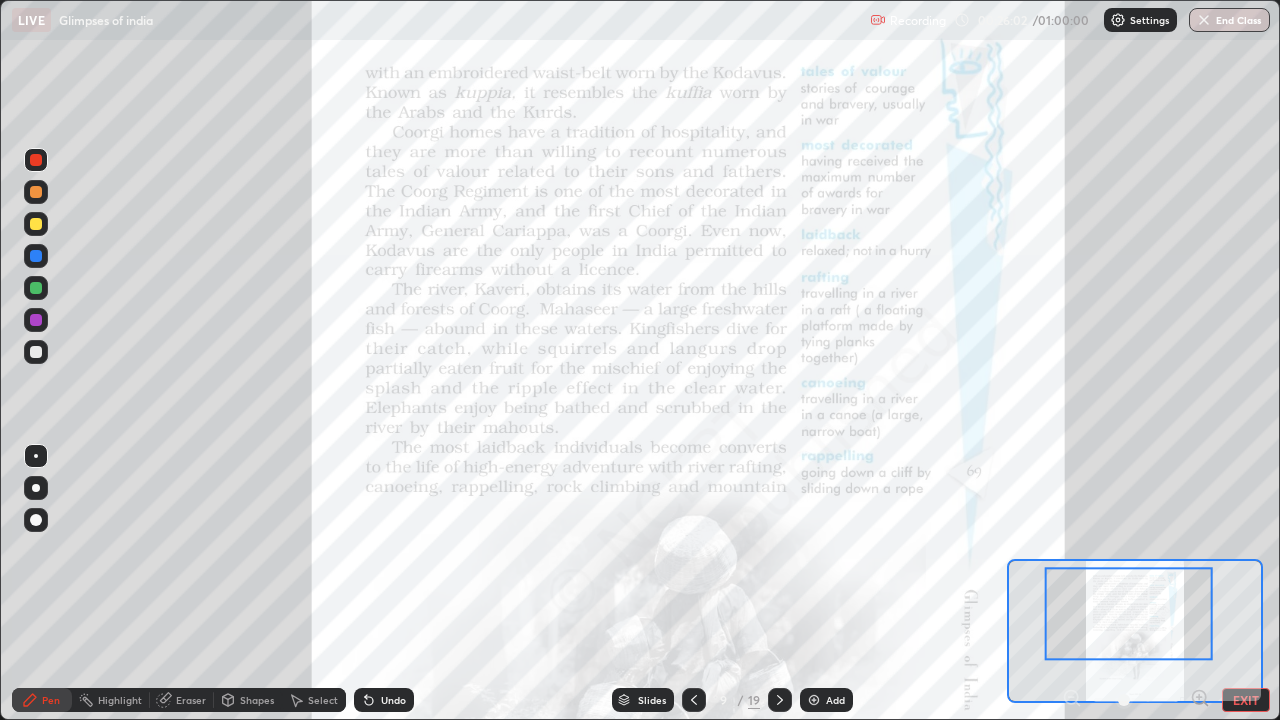 click 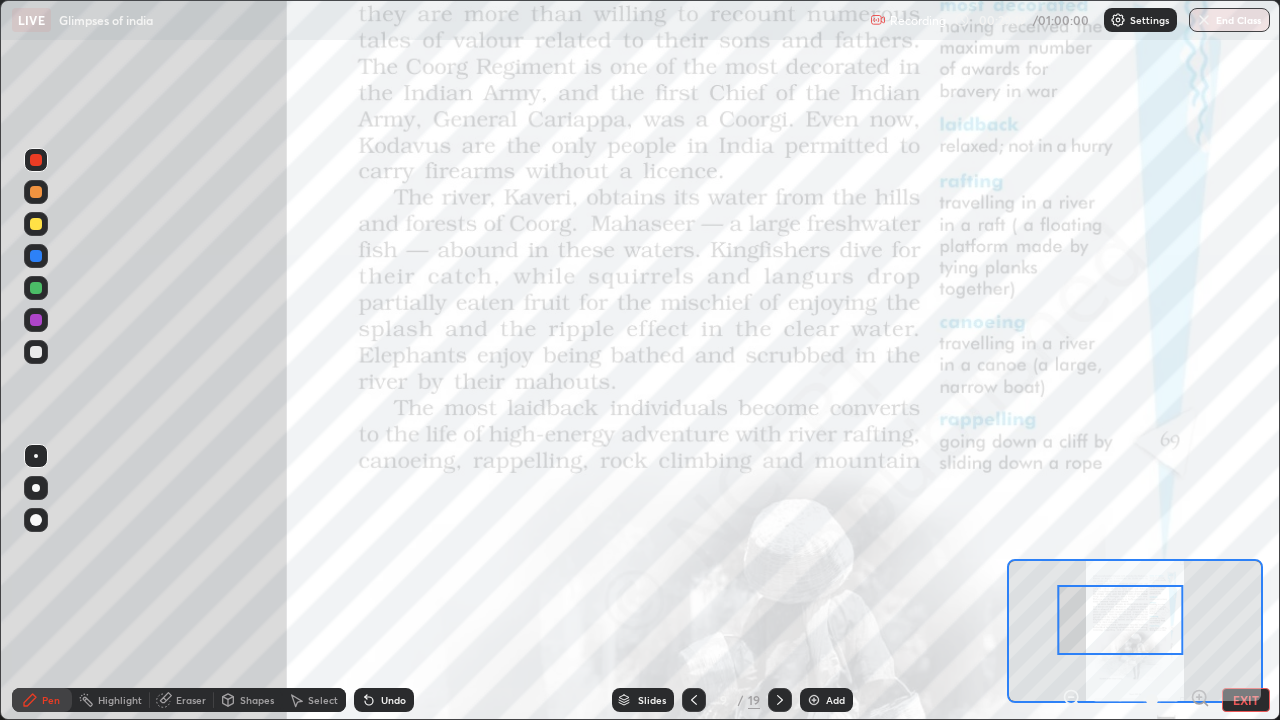 click 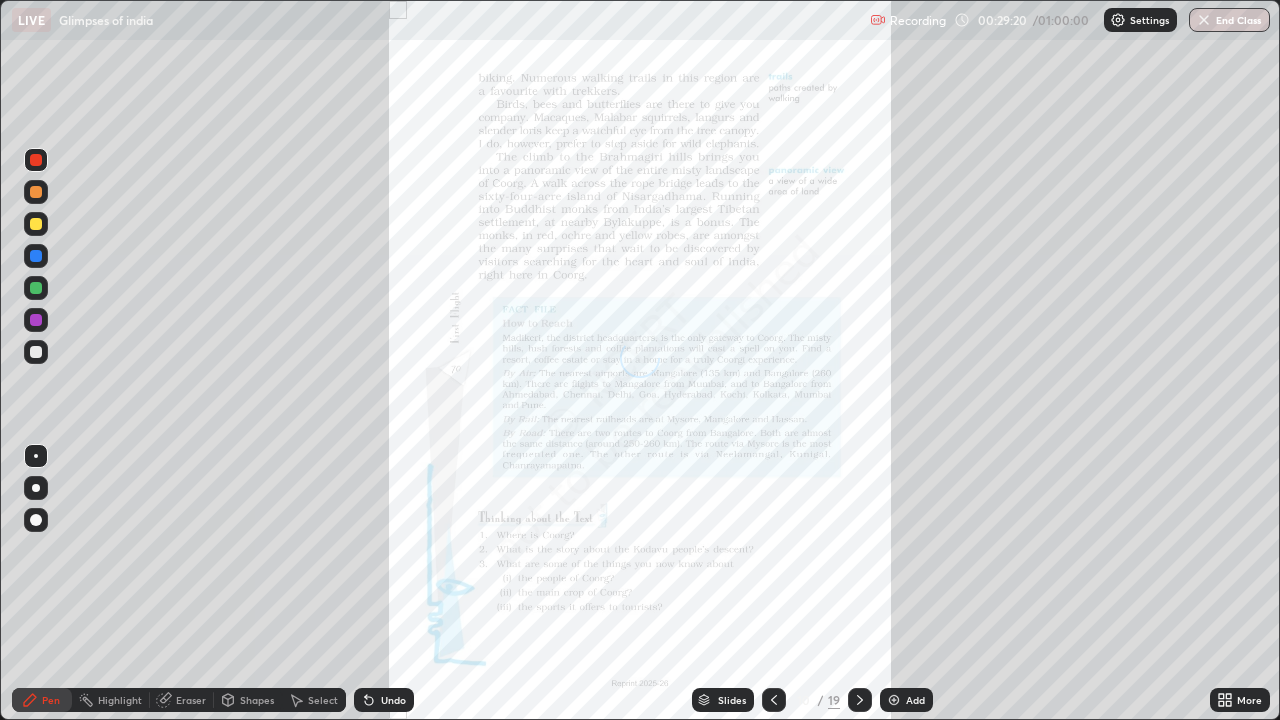 click 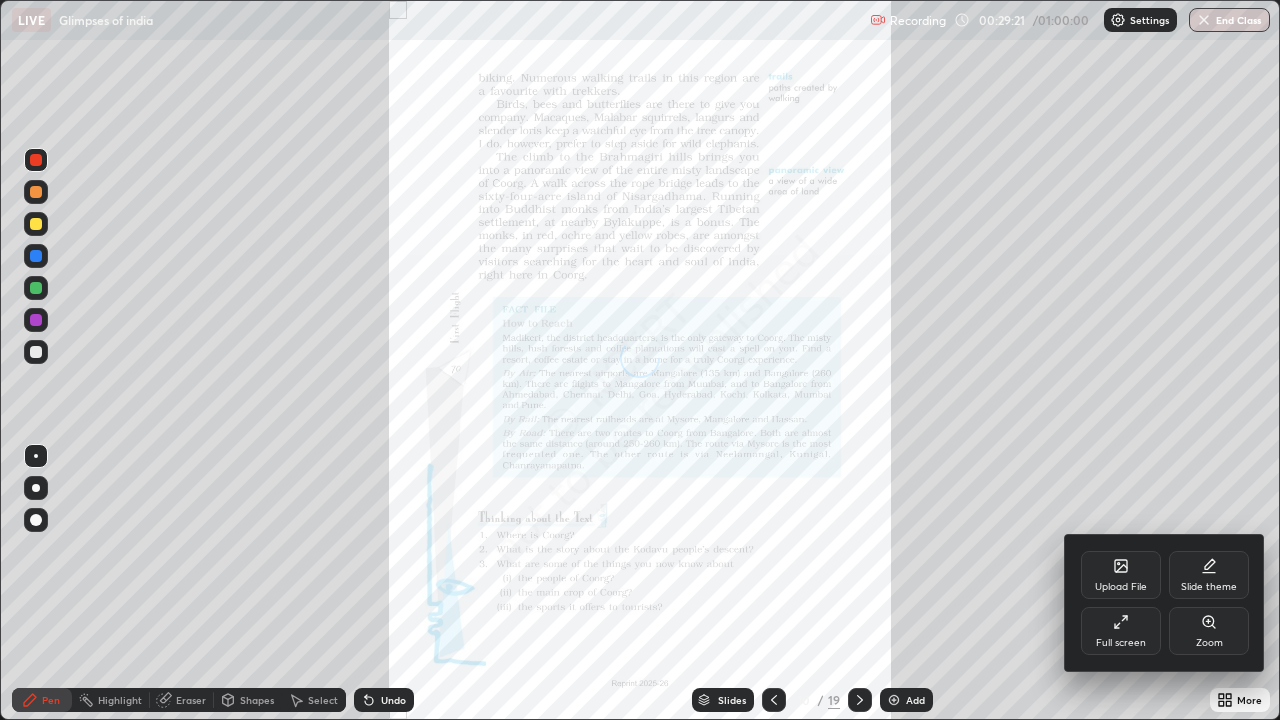 click on "Zoom" at bounding box center (1209, 643) 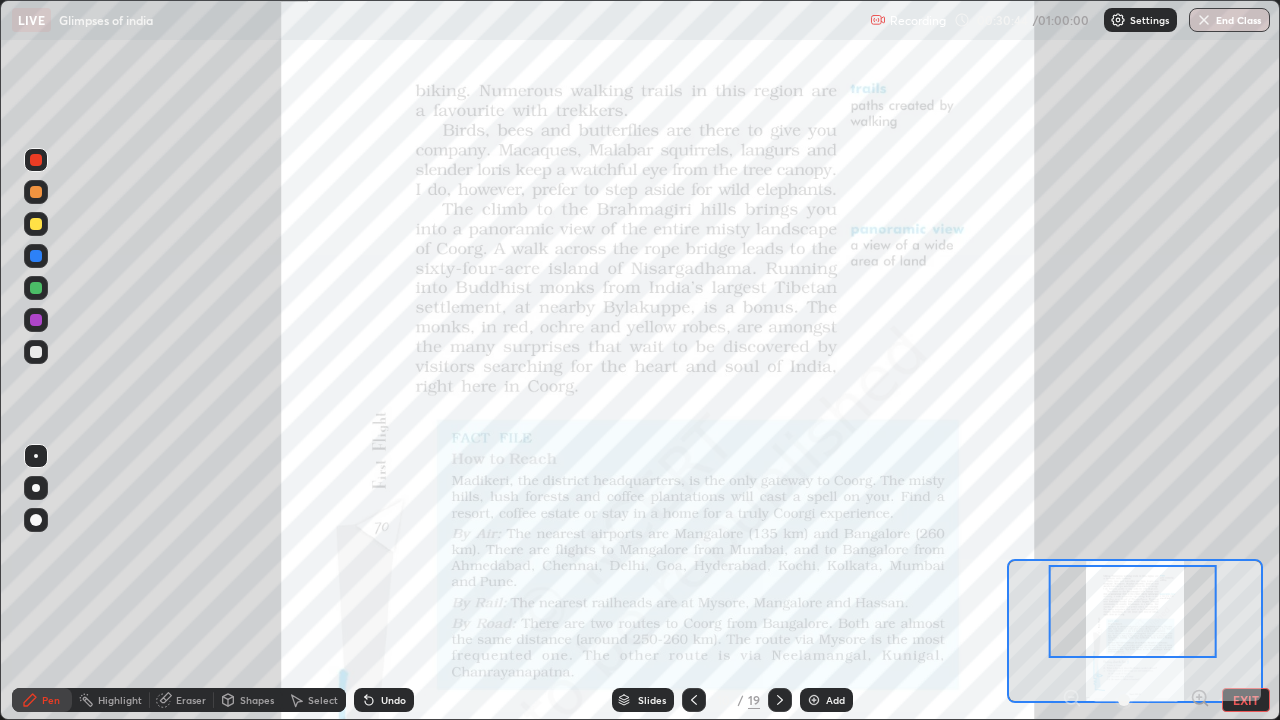 click 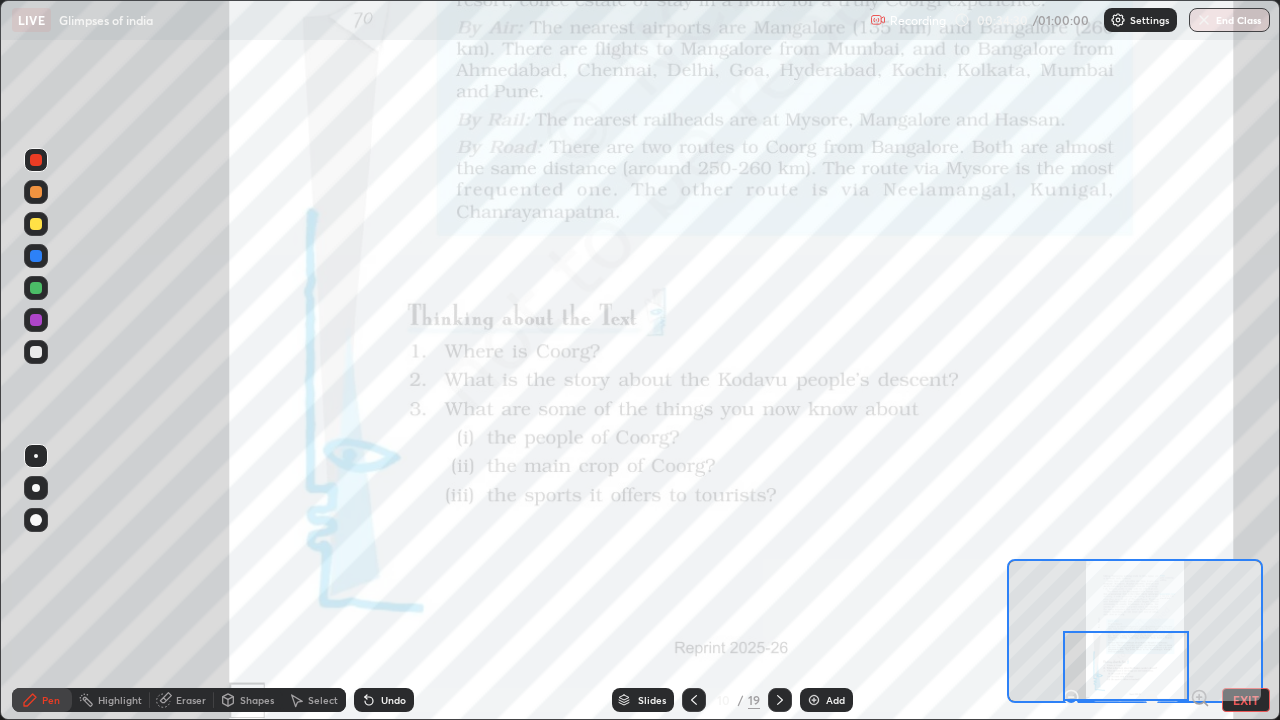 click 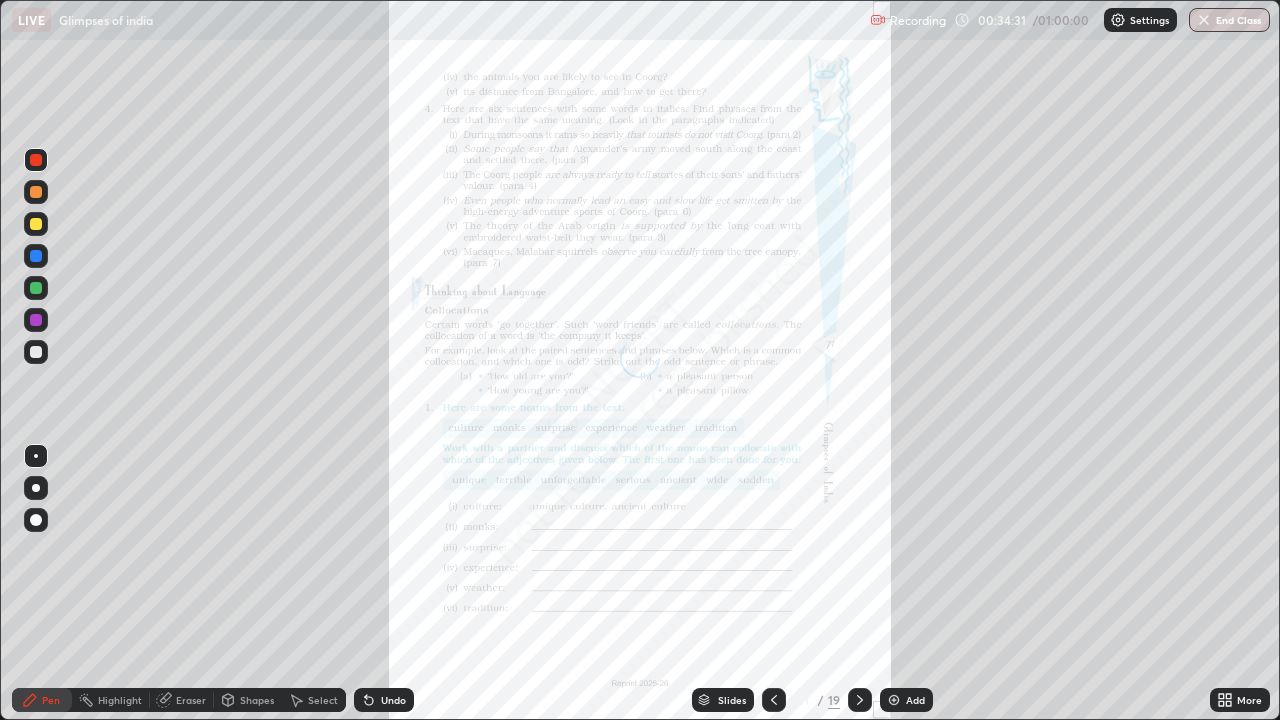 click 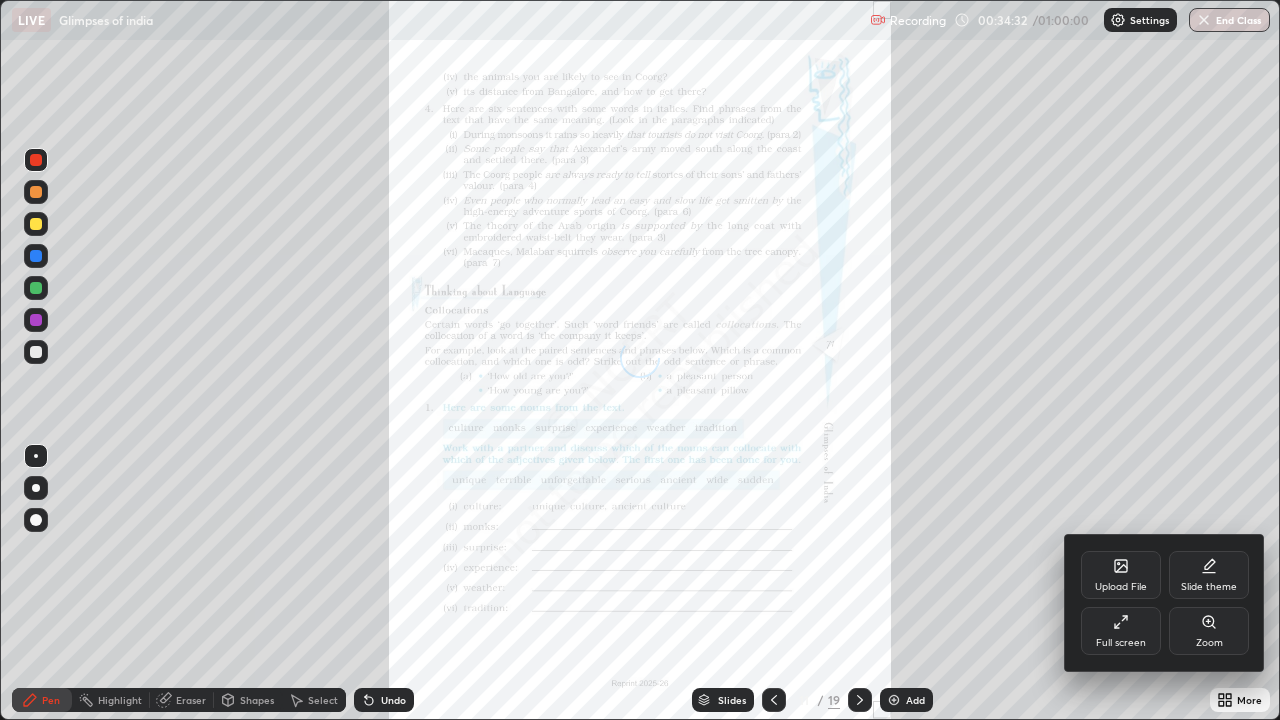 click on "Zoom" at bounding box center (1209, 631) 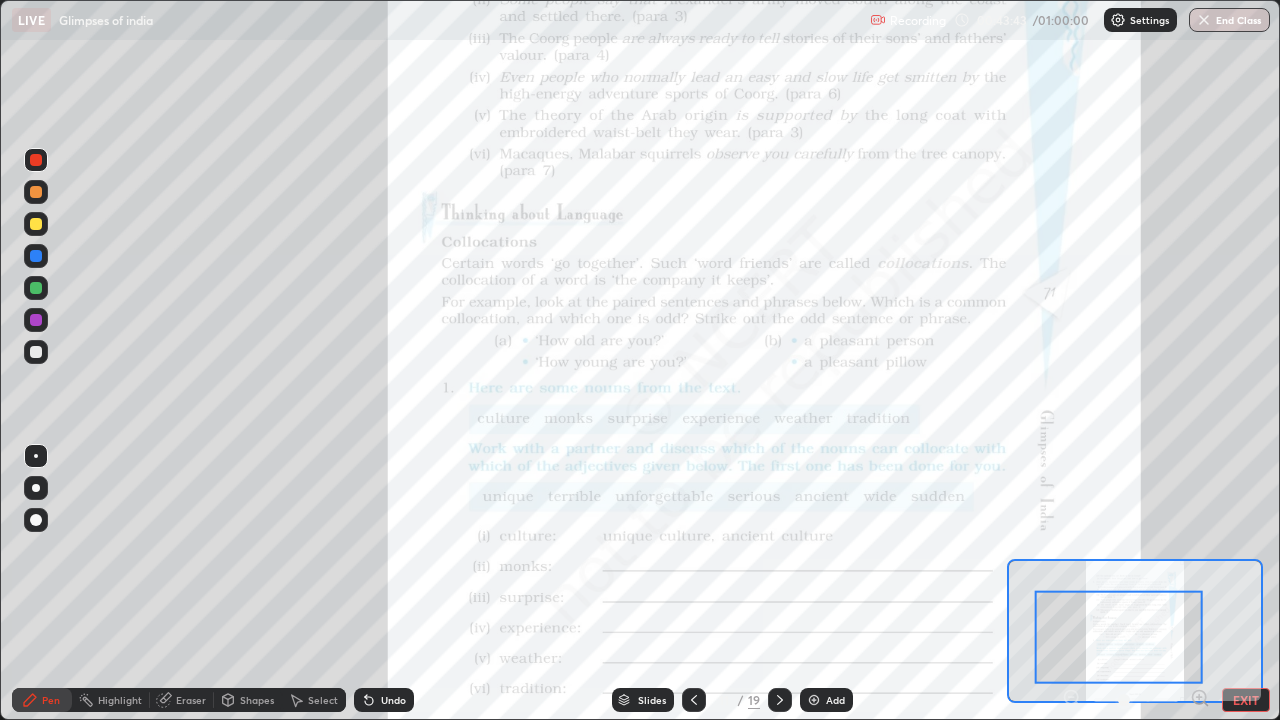 click 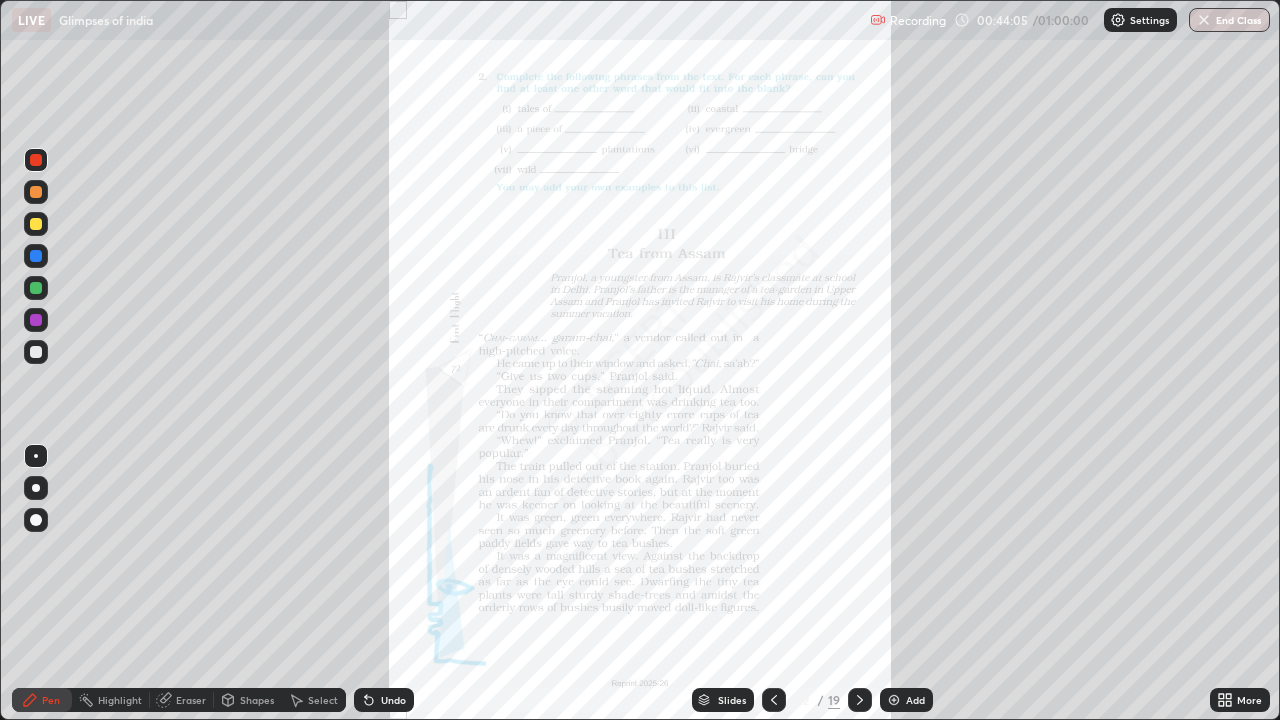 click at bounding box center (36, 160) 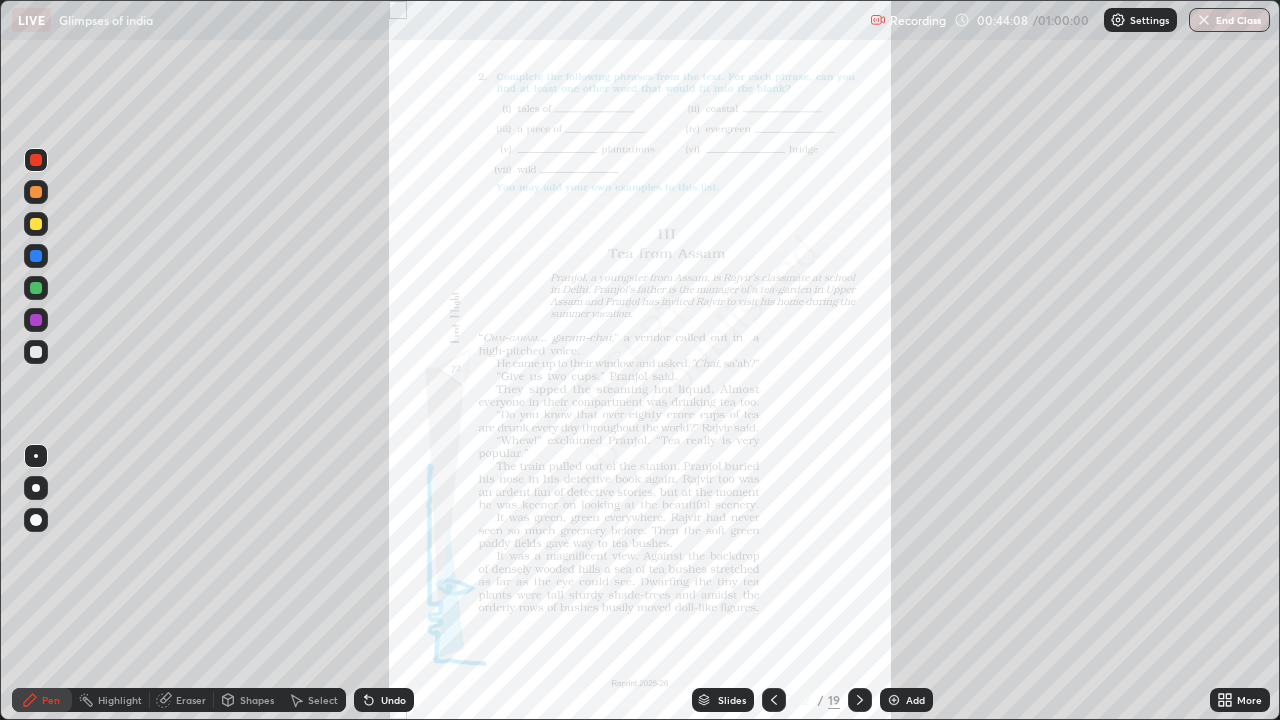 click 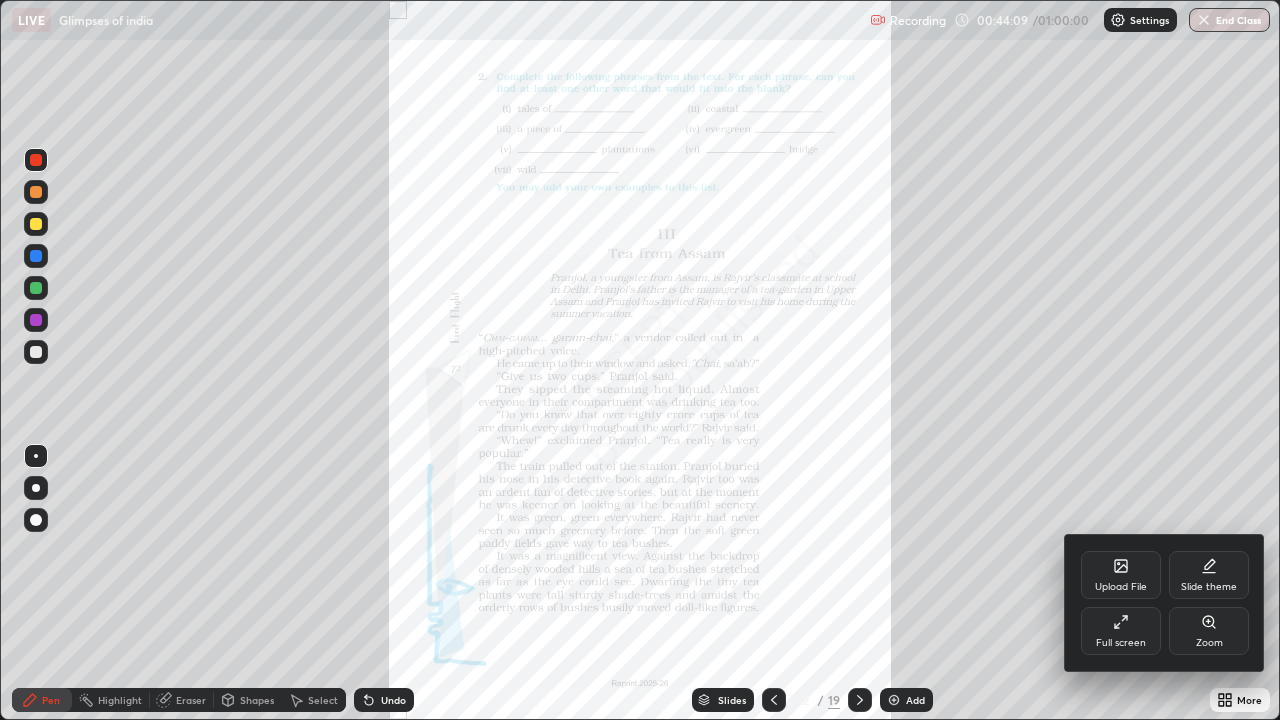 click on "Zoom" at bounding box center (1209, 643) 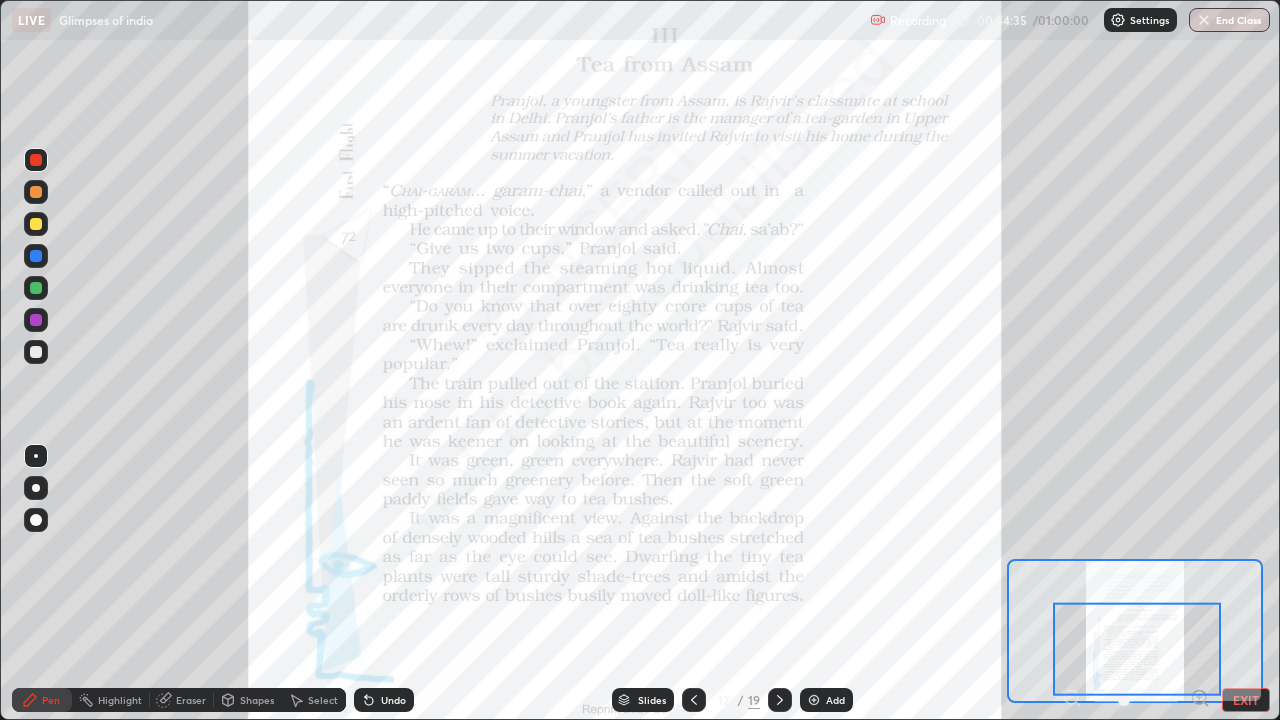 click 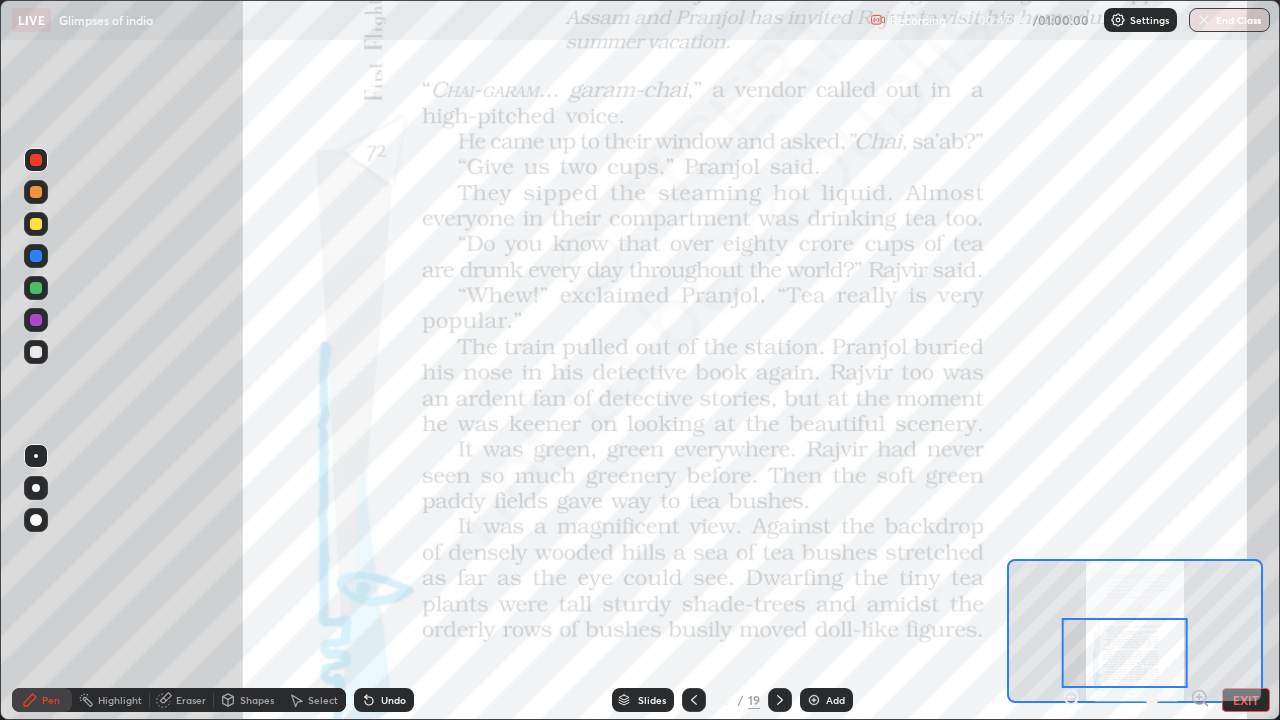 click 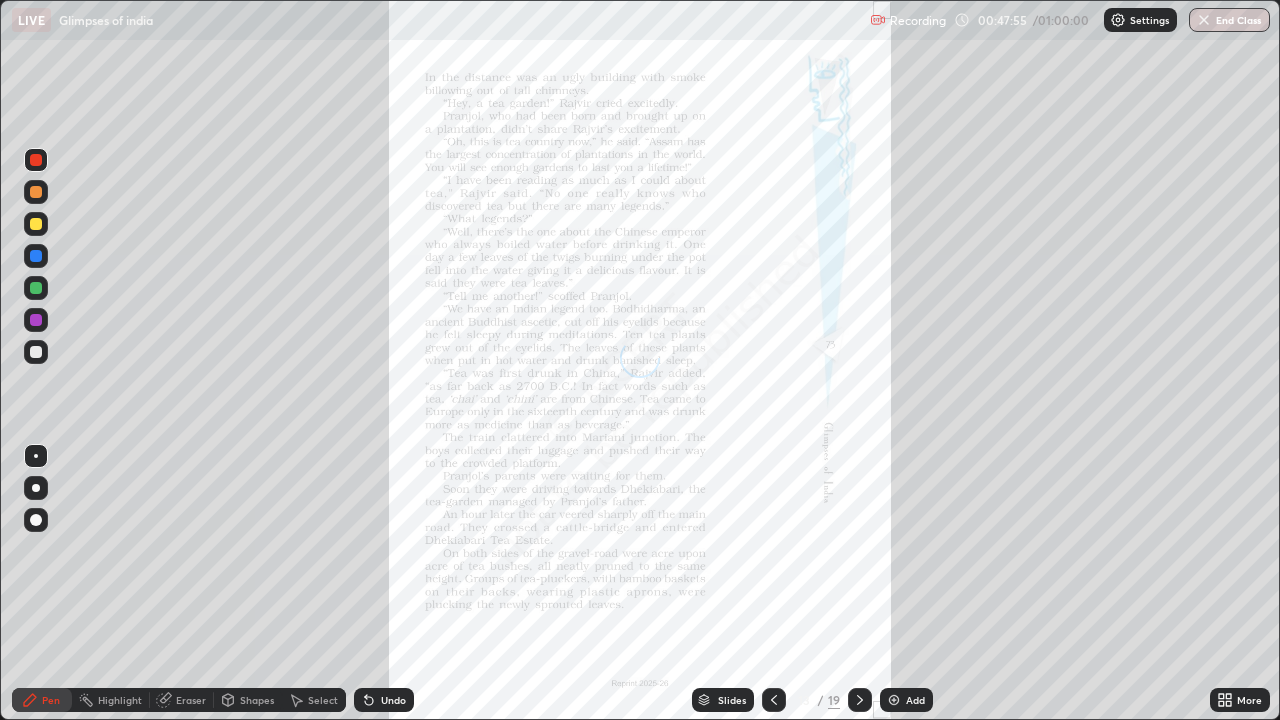 click on "More" at bounding box center (1240, 700) 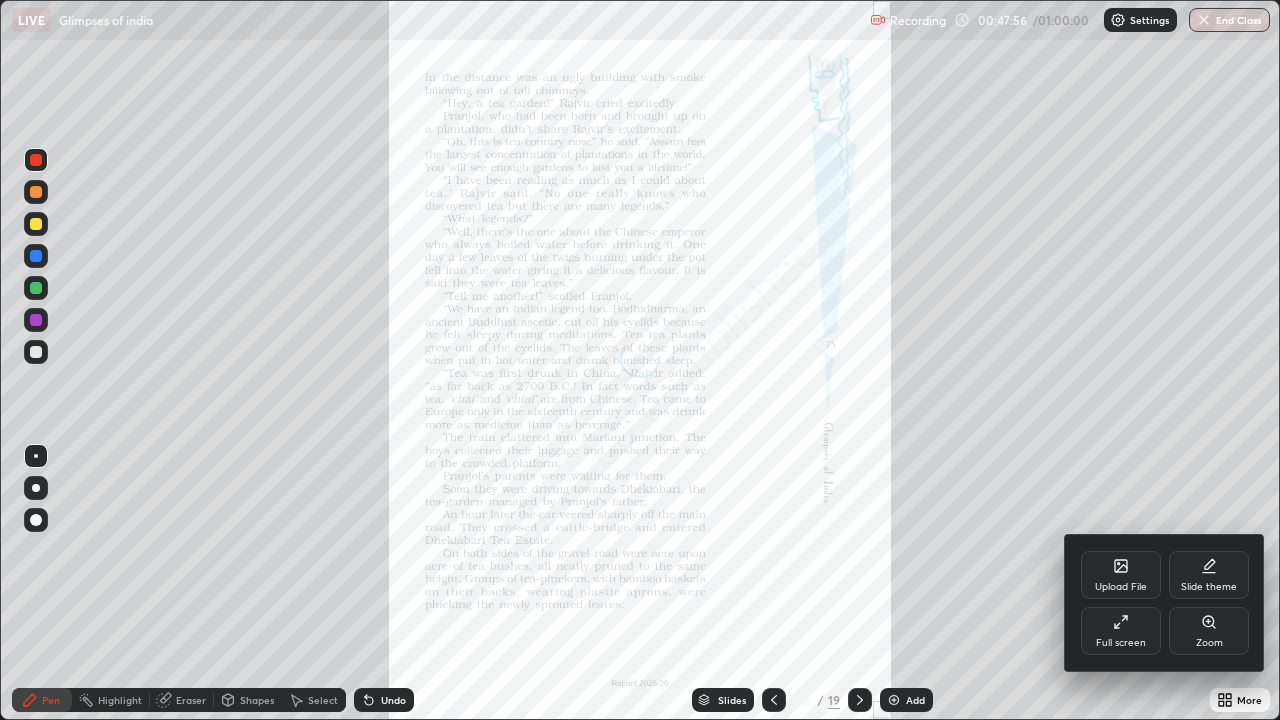 click on "Zoom" at bounding box center [1209, 643] 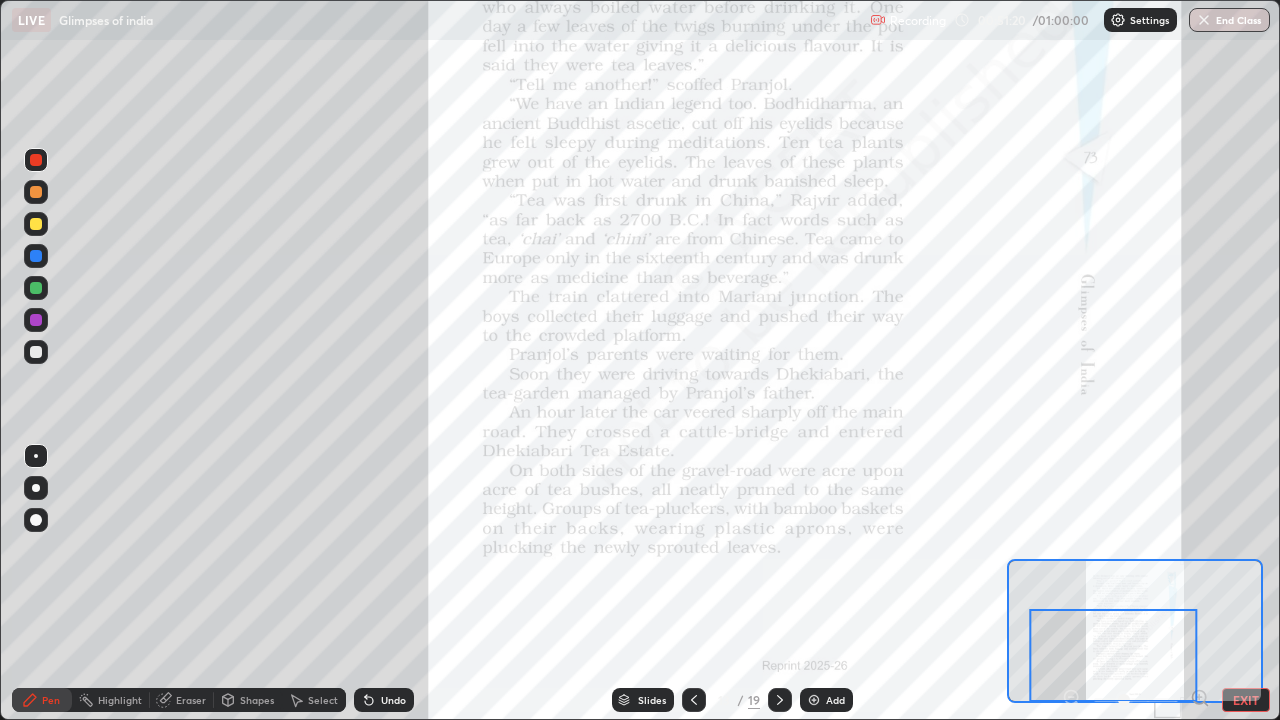 click 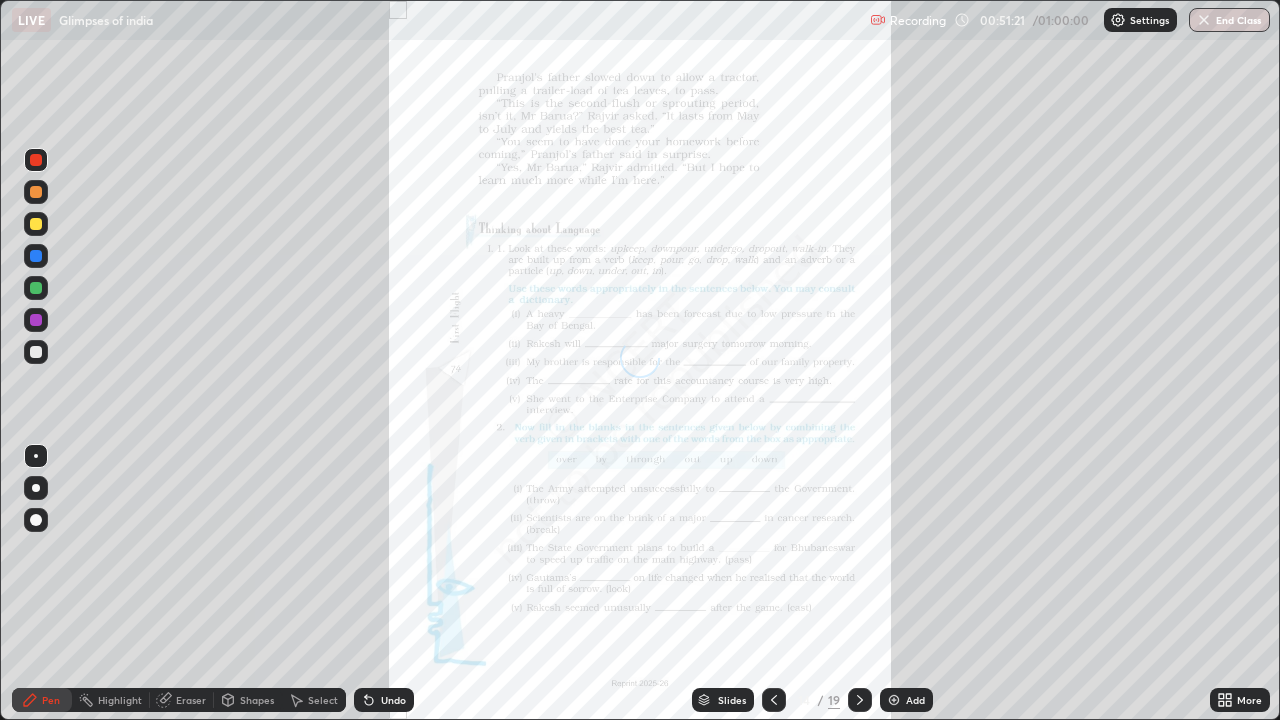 click 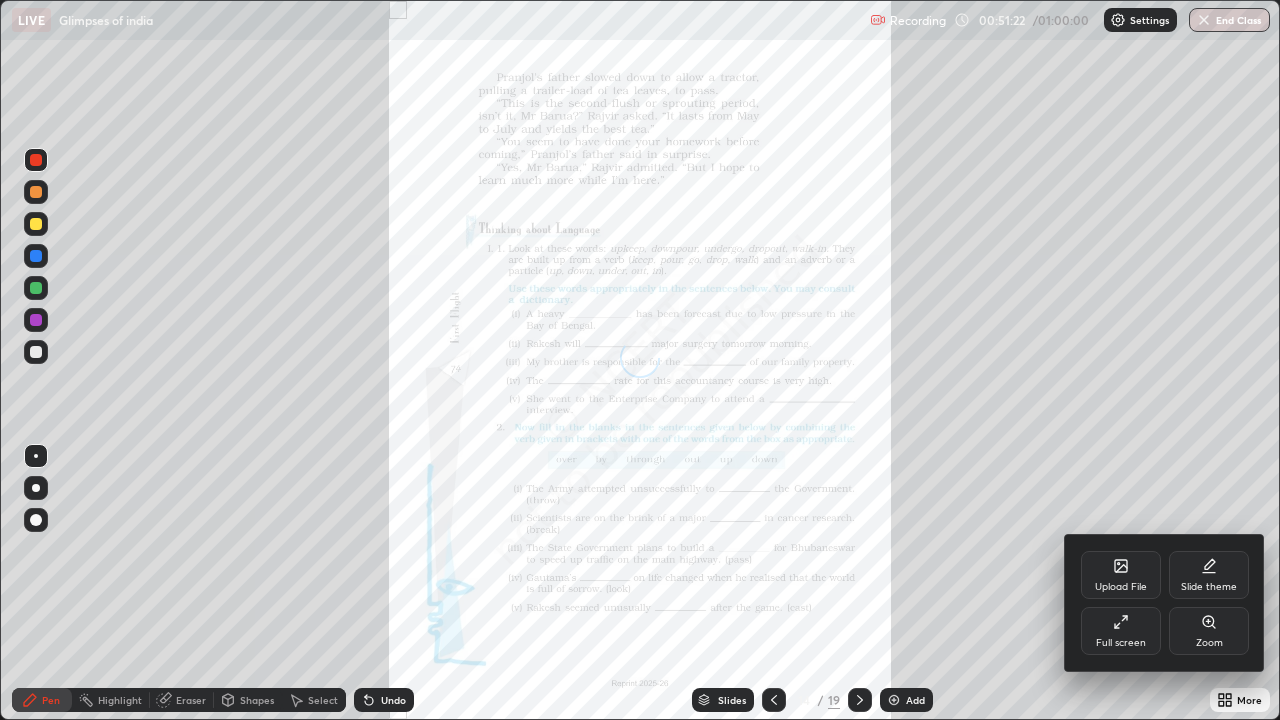 click on "Zoom" at bounding box center (1209, 643) 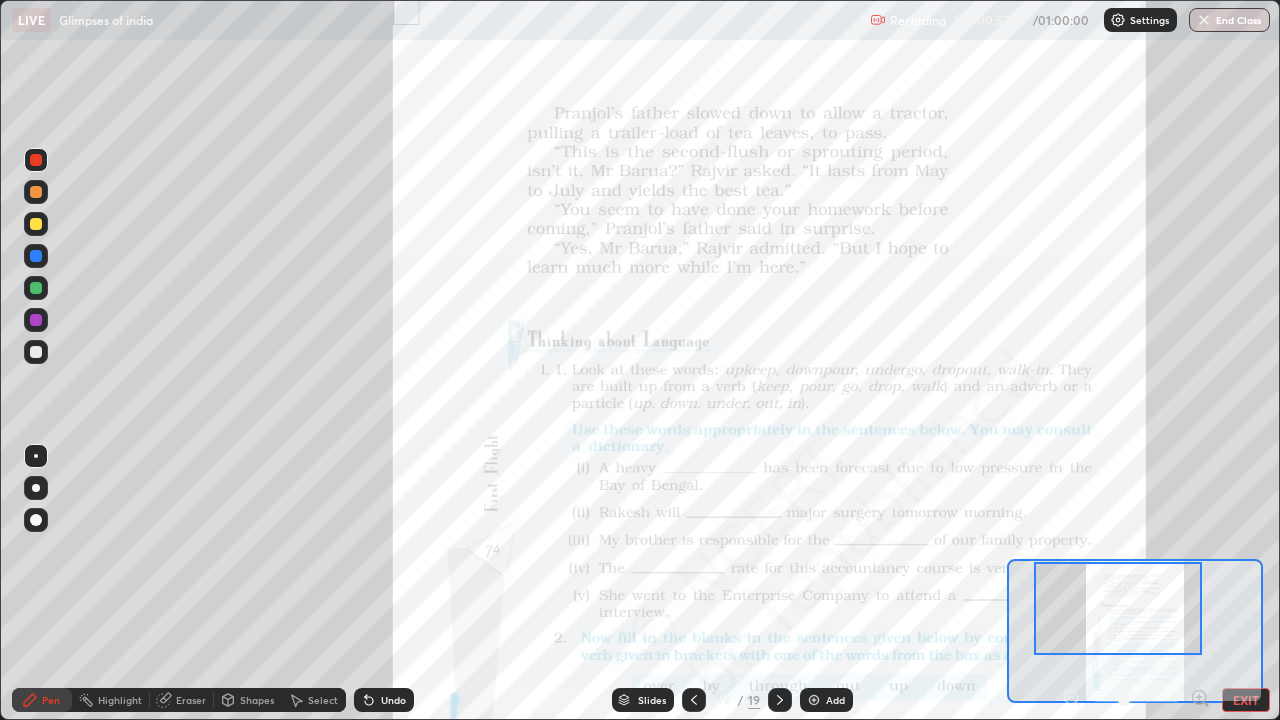 click on "EXIT" at bounding box center (1246, 700) 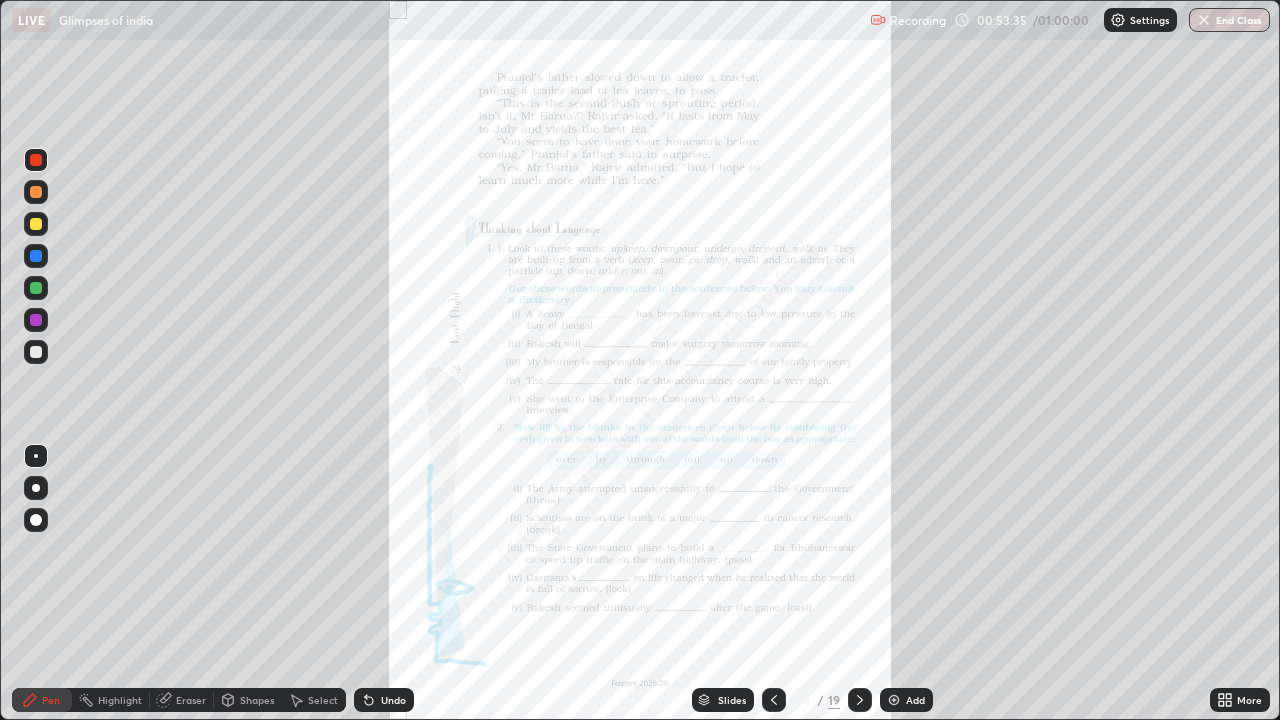 click on "End Class" at bounding box center (1229, 20) 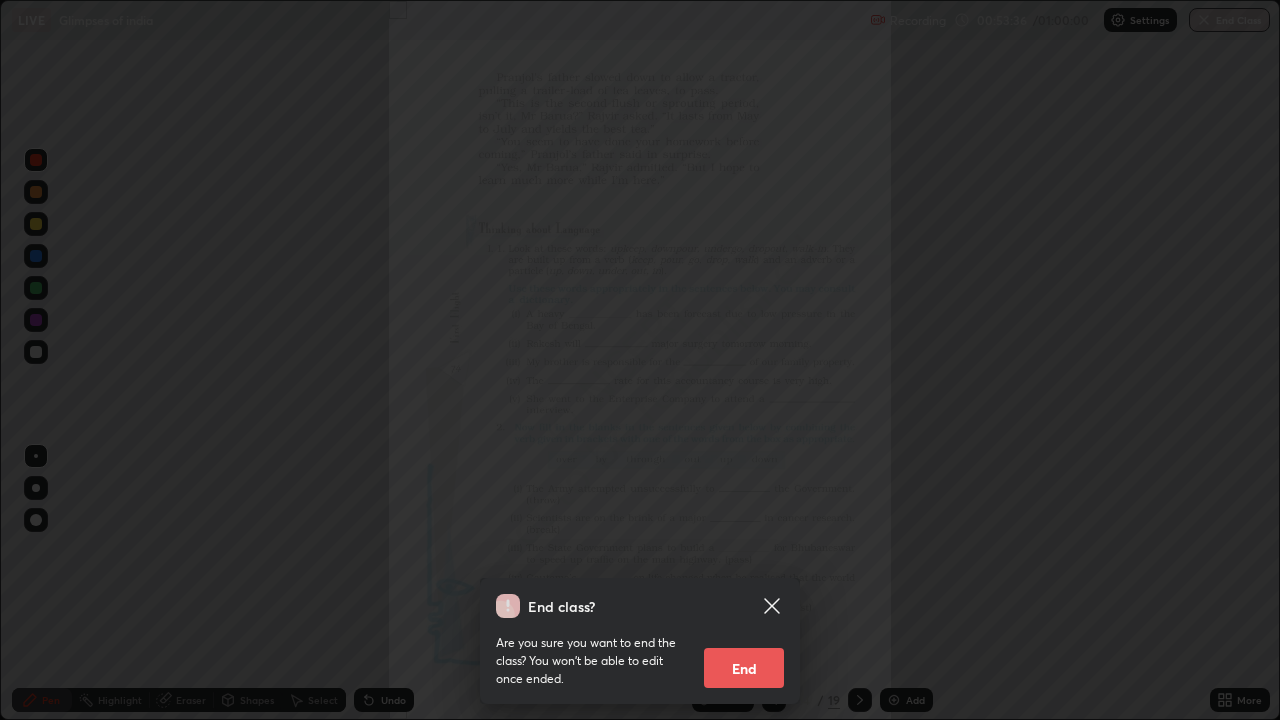 click on "End" at bounding box center (744, 668) 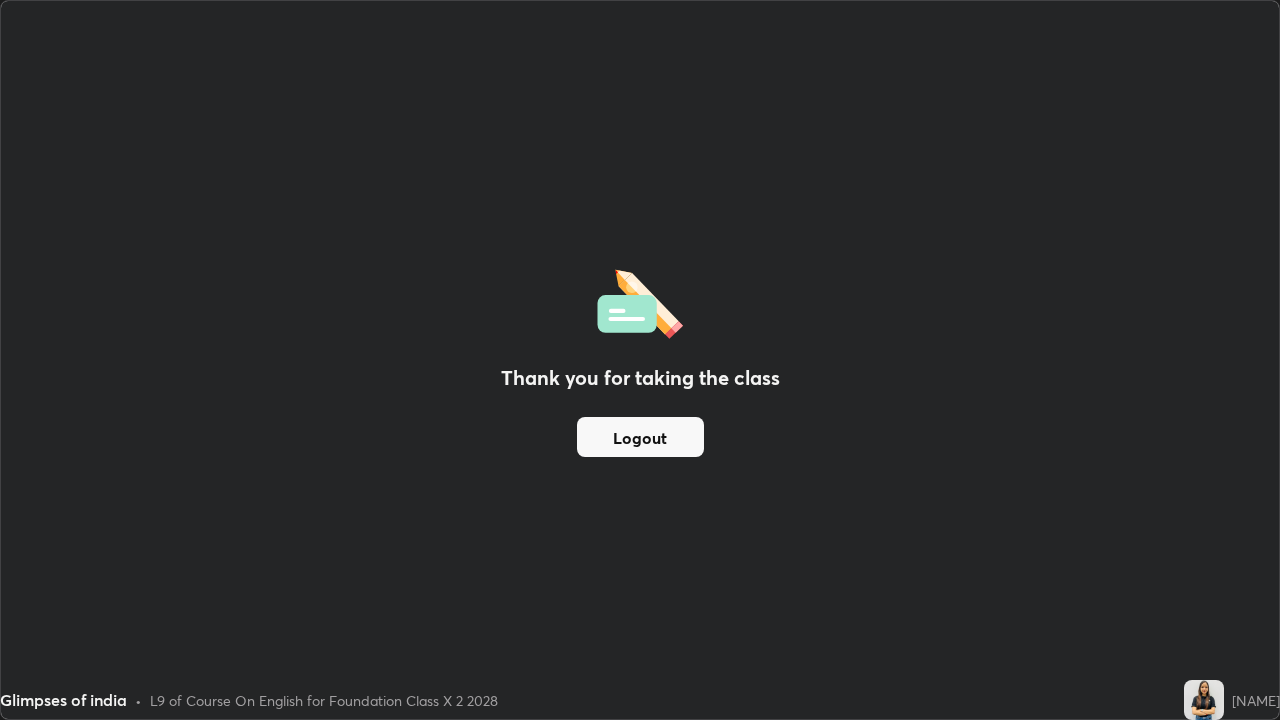 click on "Logout" at bounding box center [640, 437] 